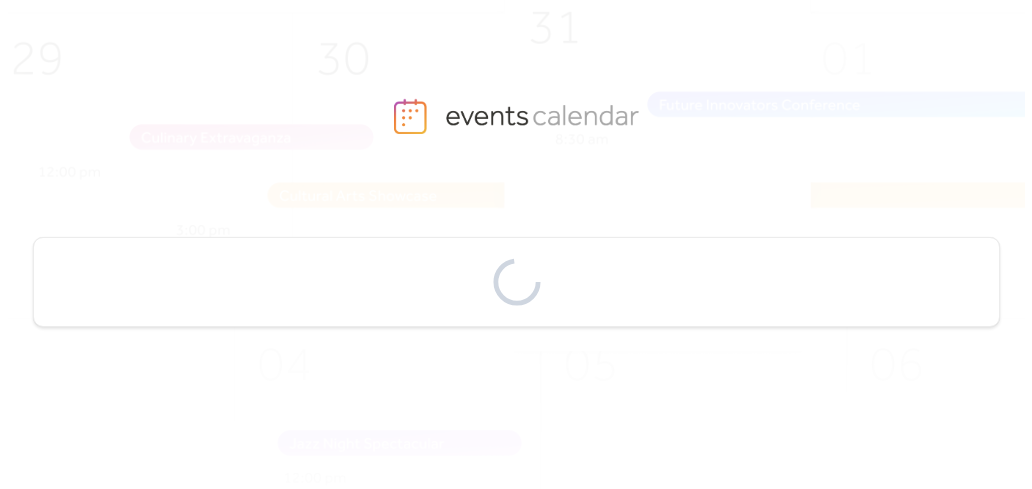 scroll, scrollTop: 0, scrollLeft: 0, axis: both 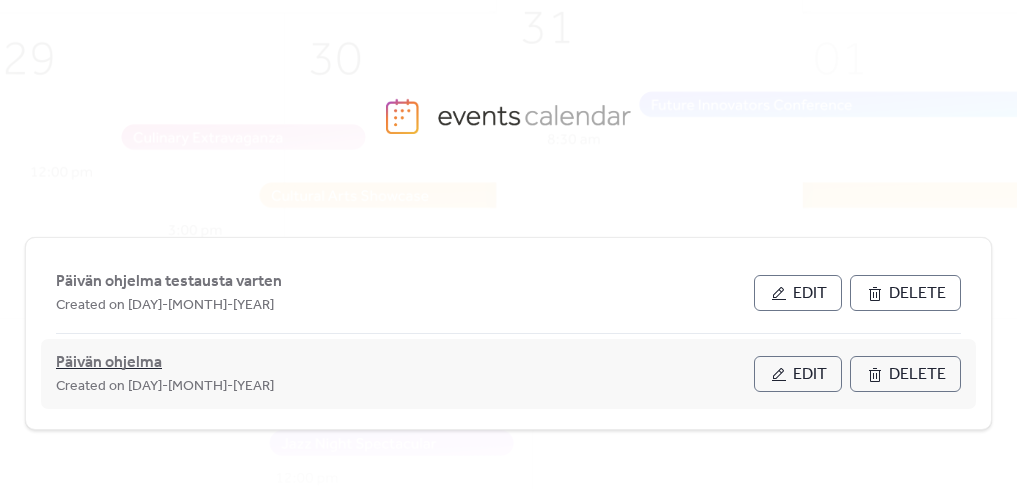 click on "Päivän ohjelma" at bounding box center [109, 363] 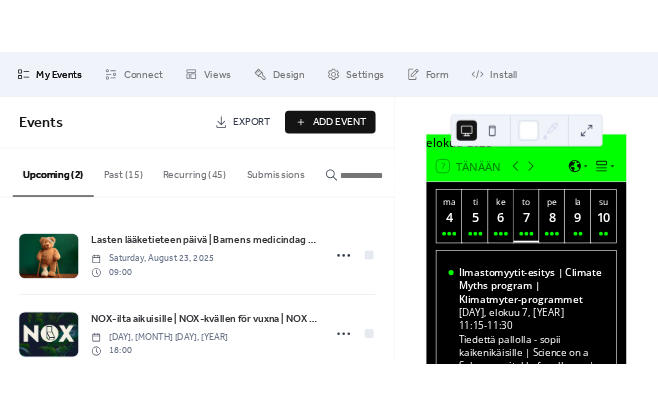 scroll, scrollTop: 0, scrollLeft: 0, axis: both 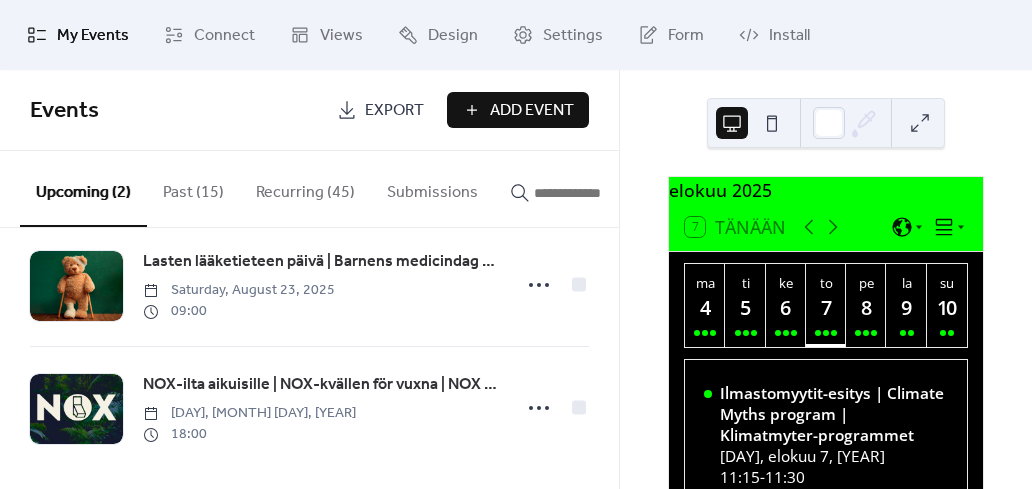 click on "Recurring (45)" at bounding box center [305, 188] 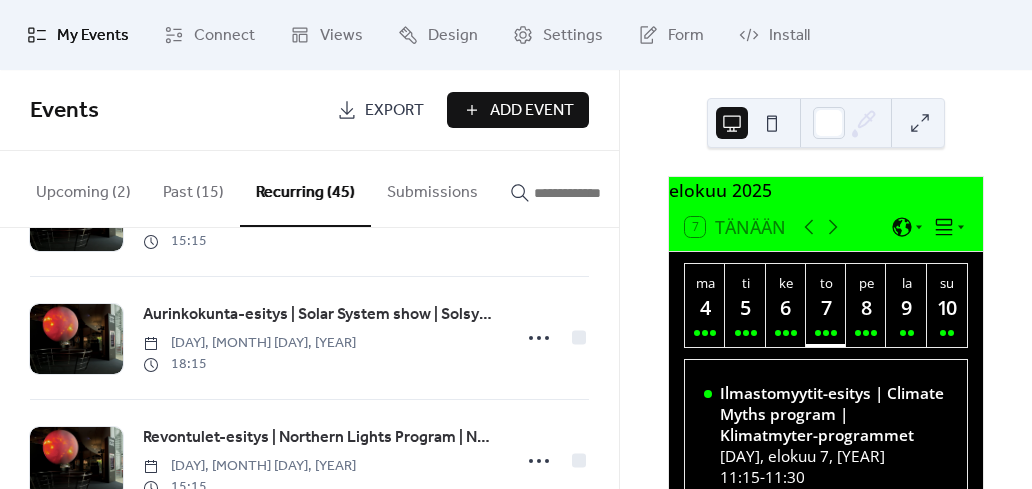 scroll, scrollTop: 0, scrollLeft: 0, axis: both 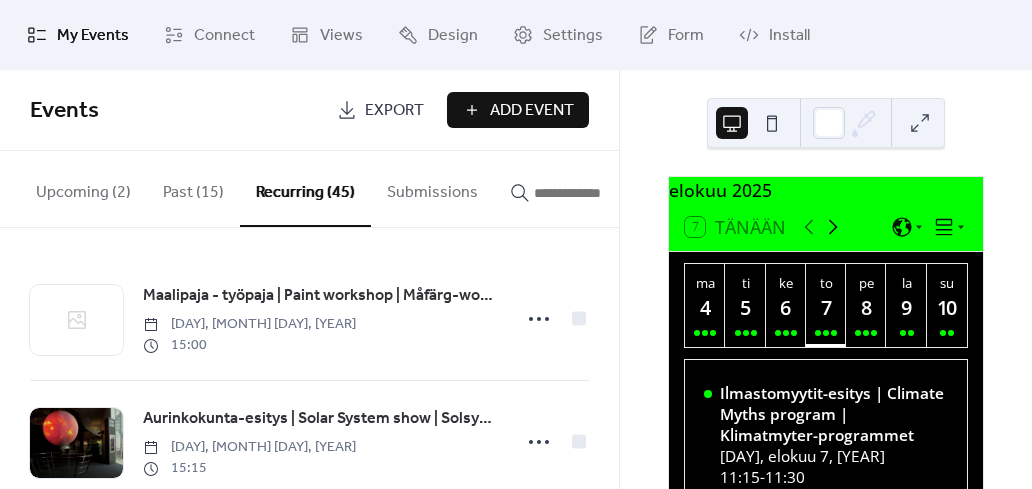 click 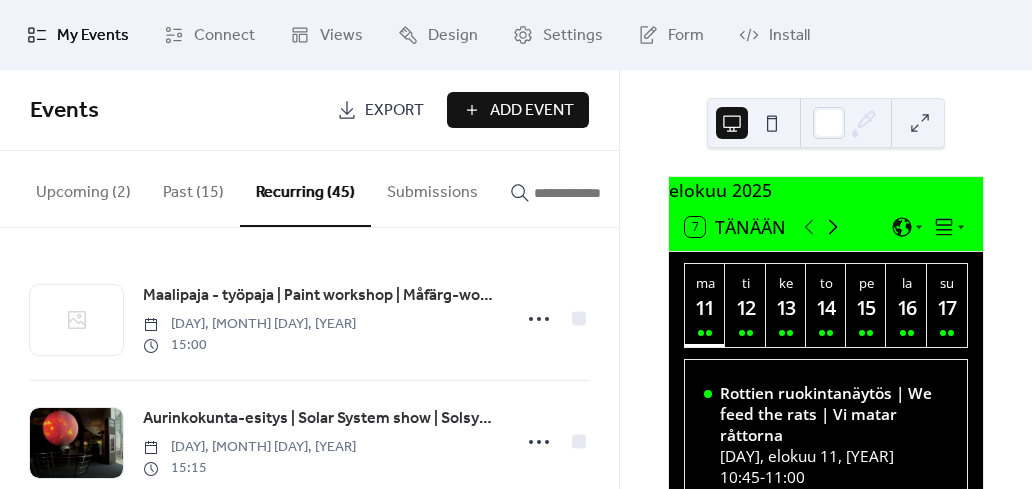 click 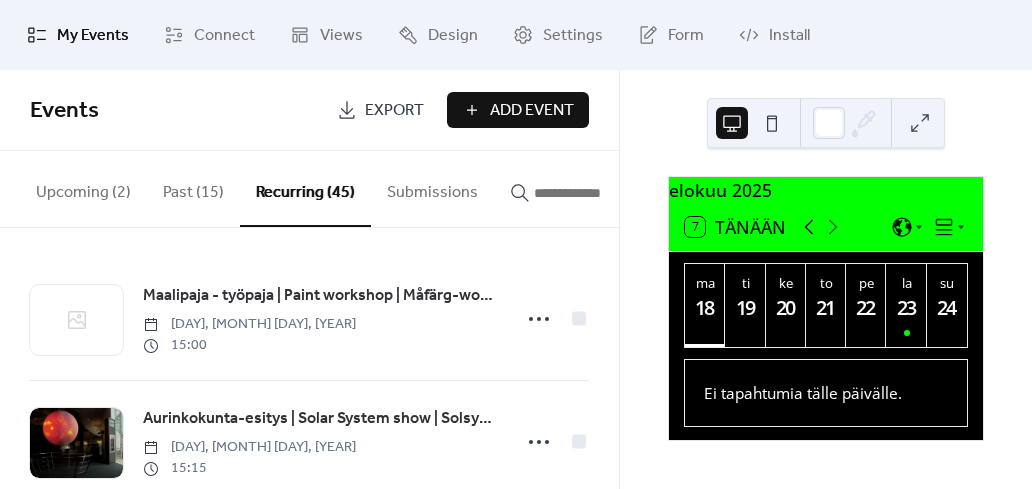 click 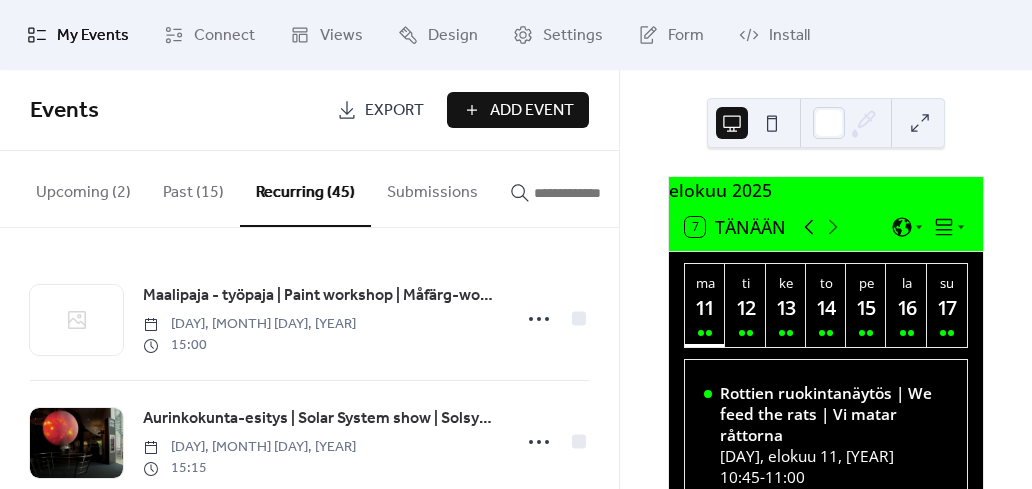 click 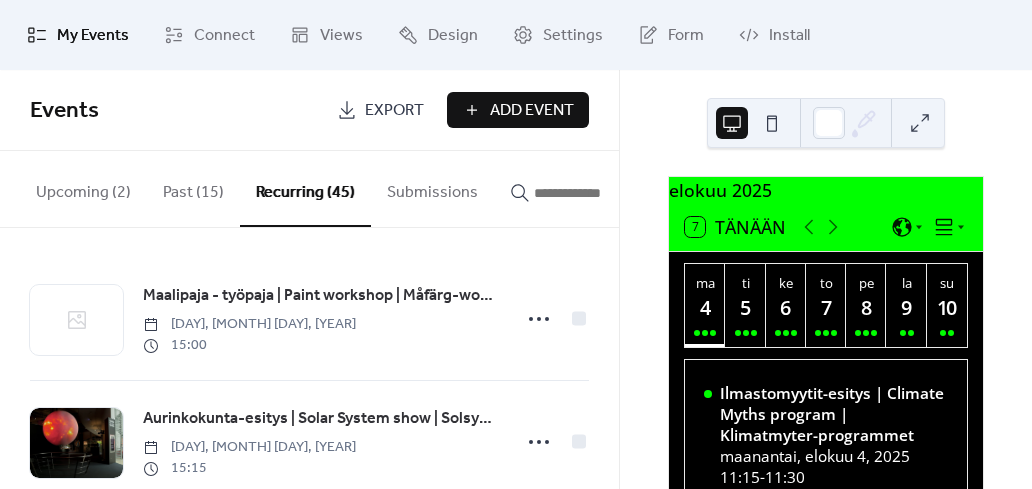 click on "pe 8" at bounding box center [866, 305] 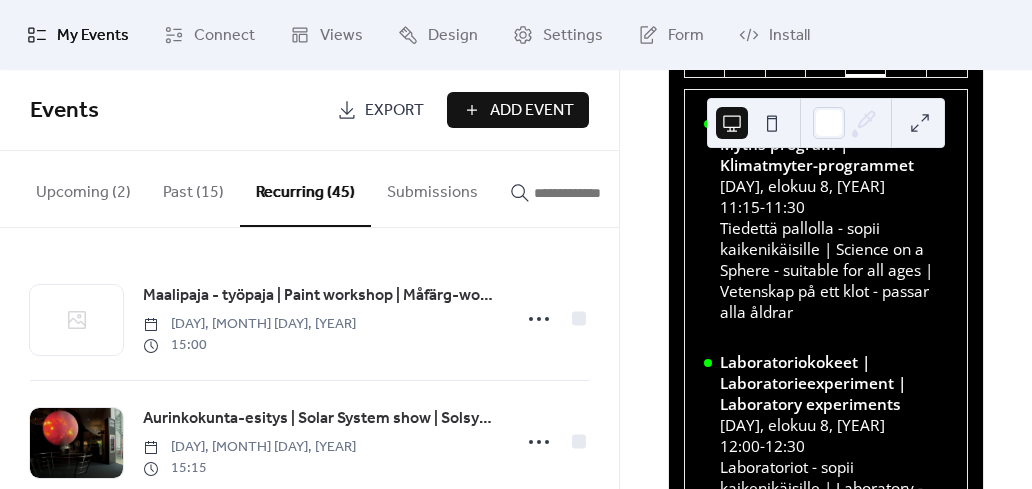 scroll, scrollTop: 300, scrollLeft: 0, axis: vertical 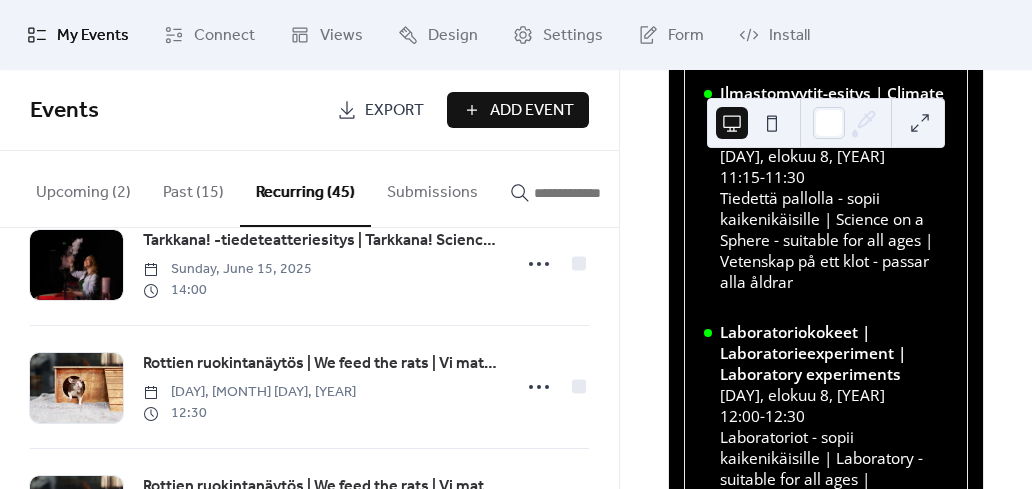 click 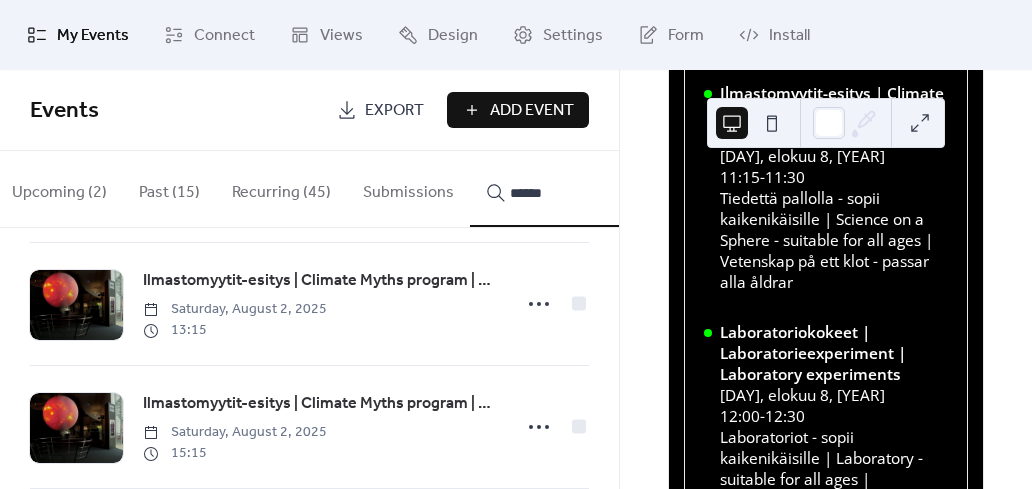 scroll, scrollTop: 600, scrollLeft: 0, axis: vertical 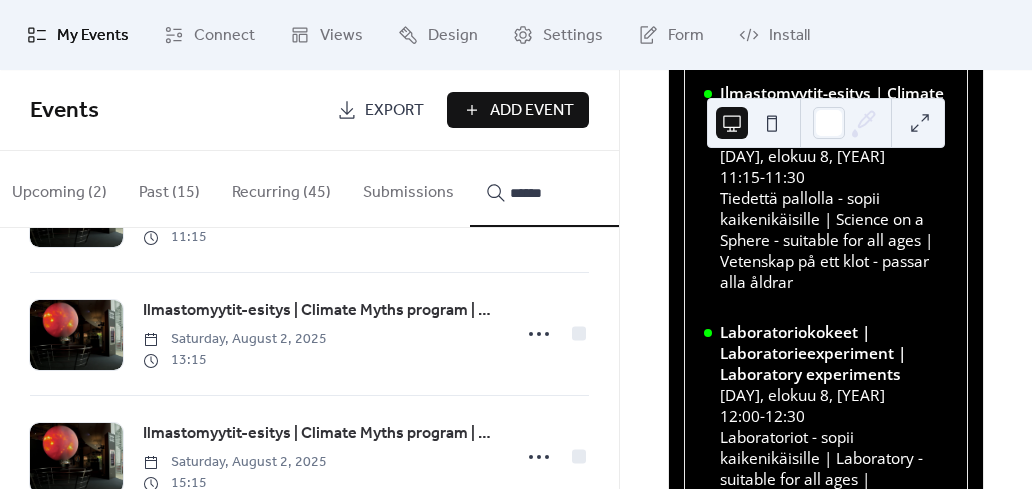 type on "******" 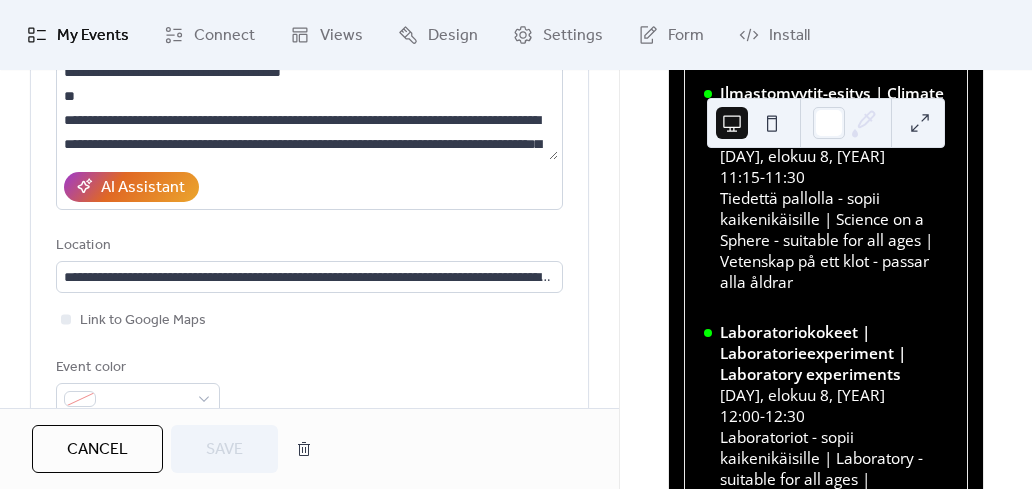 scroll, scrollTop: 0, scrollLeft: 0, axis: both 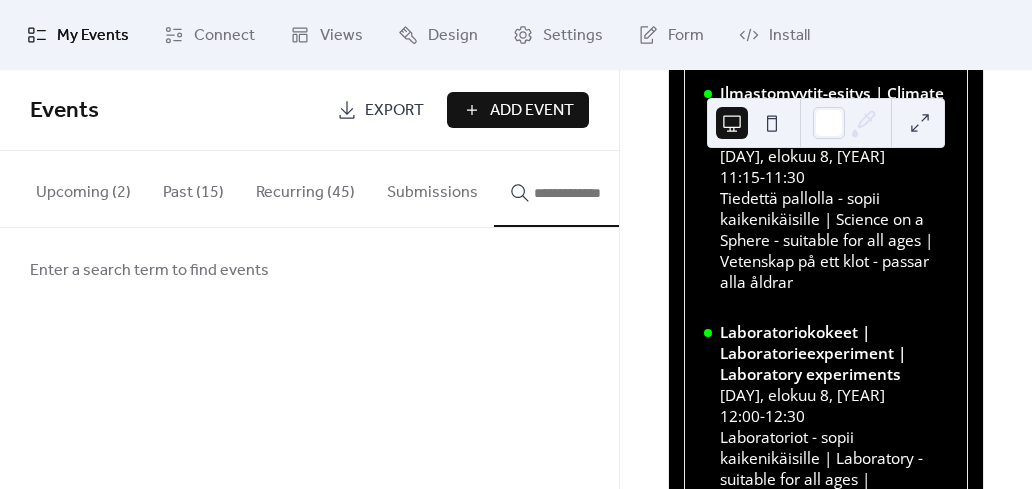 click at bounding box center [594, 193] 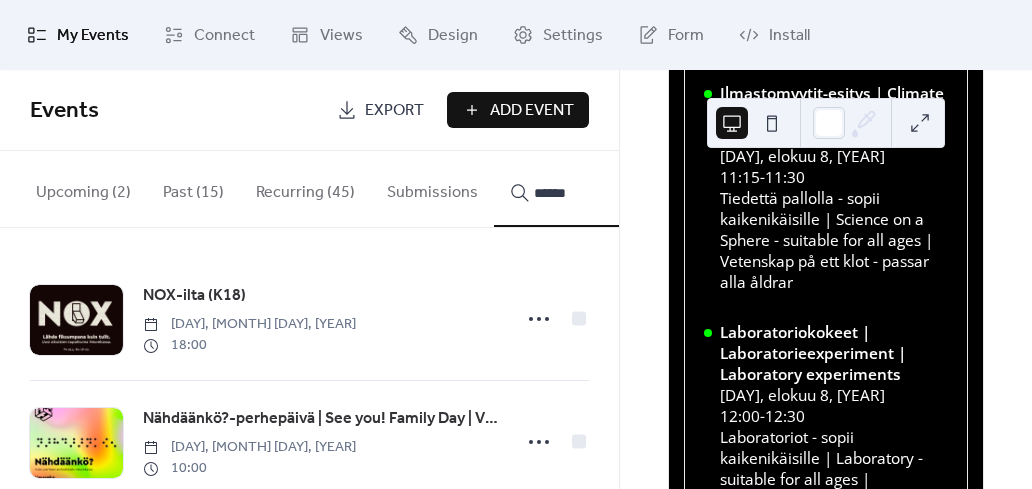 click on "Recurring (45)" at bounding box center (305, 188) 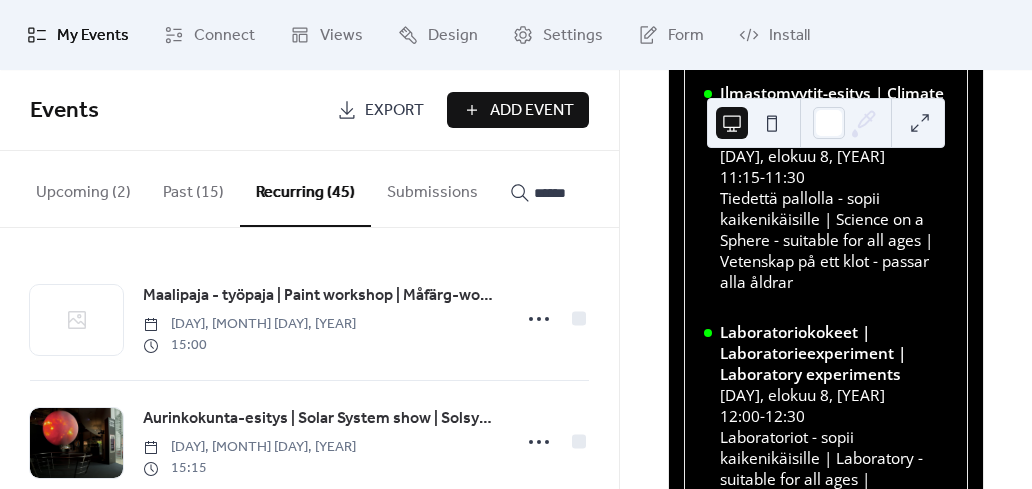 click 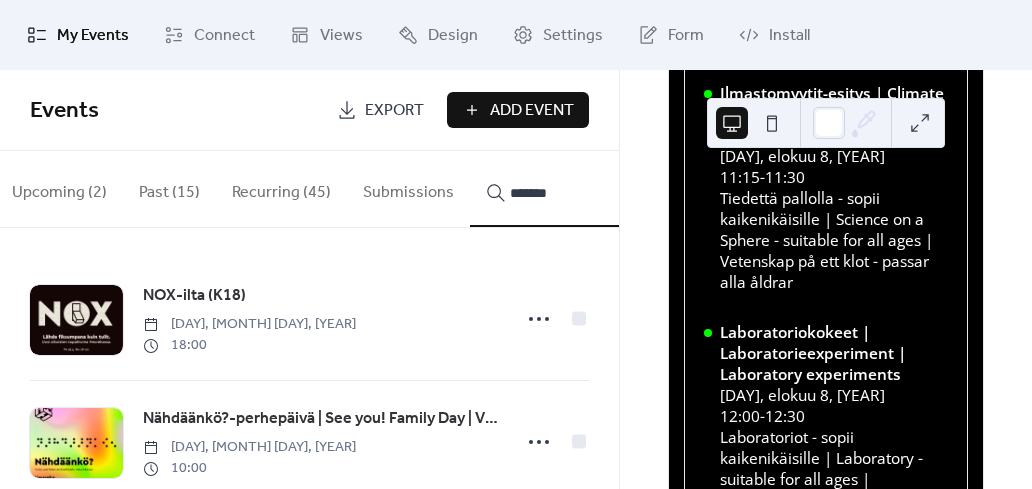 type on "*******" 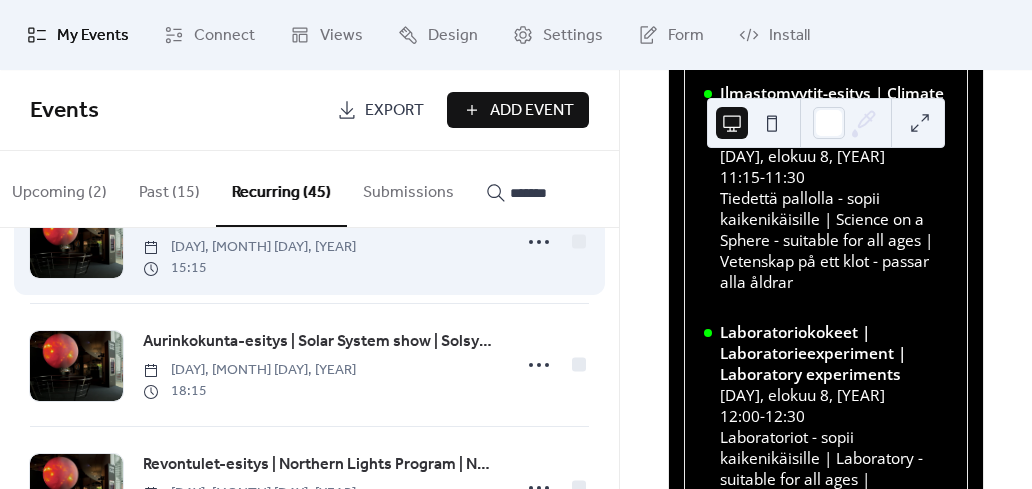 scroll, scrollTop: 100, scrollLeft: 0, axis: vertical 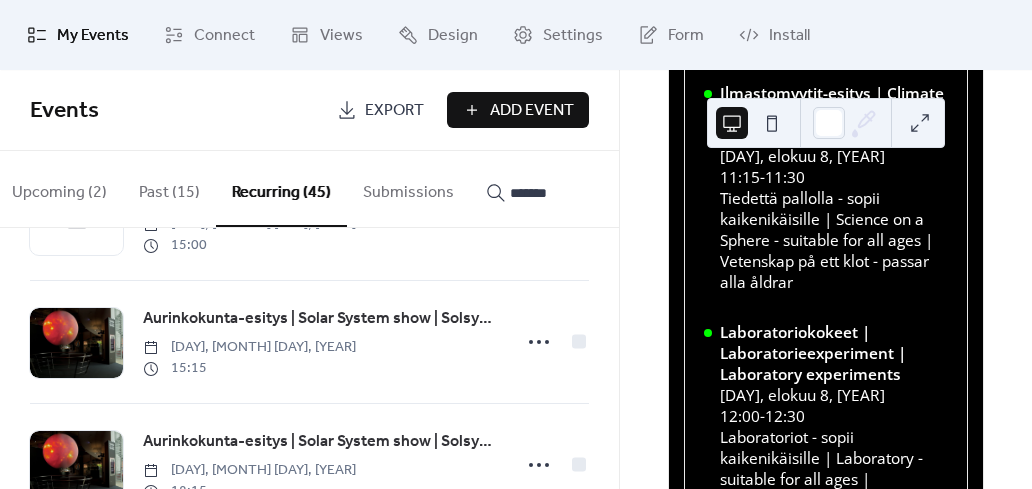 click 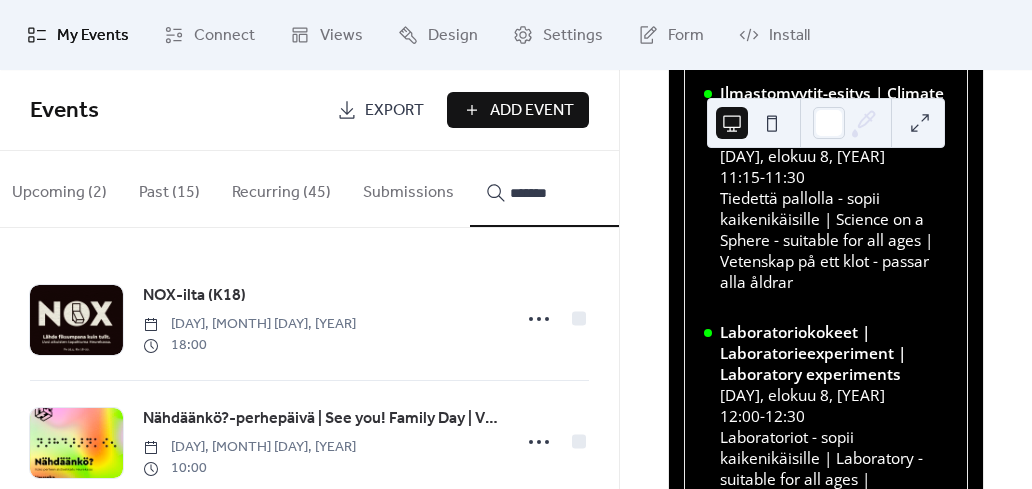 click on "Recurring (45)" at bounding box center [281, 188] 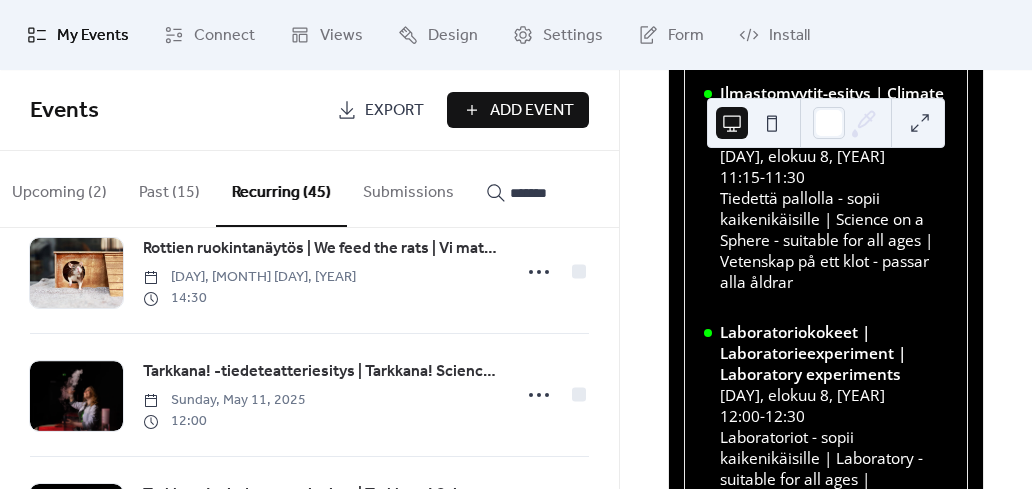 scroll, scrollTop: 1200, scrollLeft: 0, axis: vertical 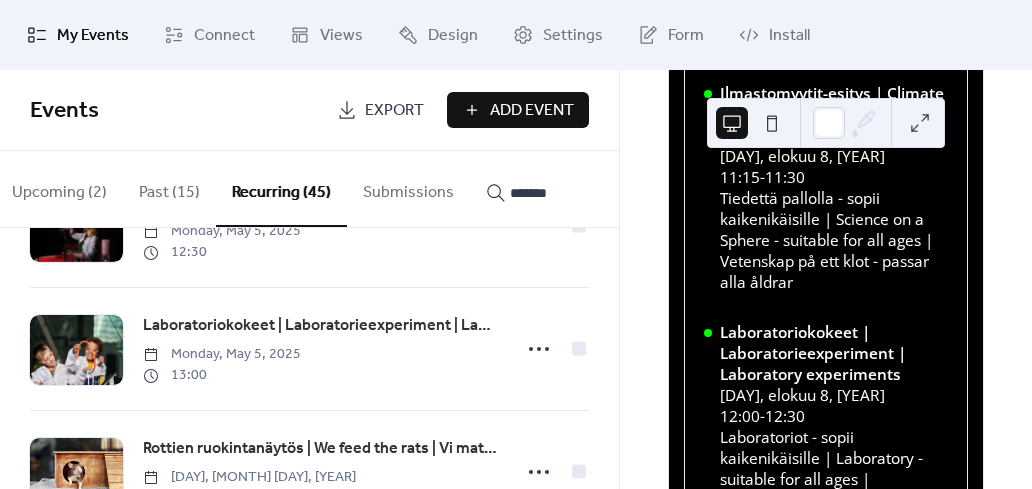 drag, startPoint x: 550, startPoint y: 190, endPoint x: 433, endPoint y: 206, distance: 118.08895 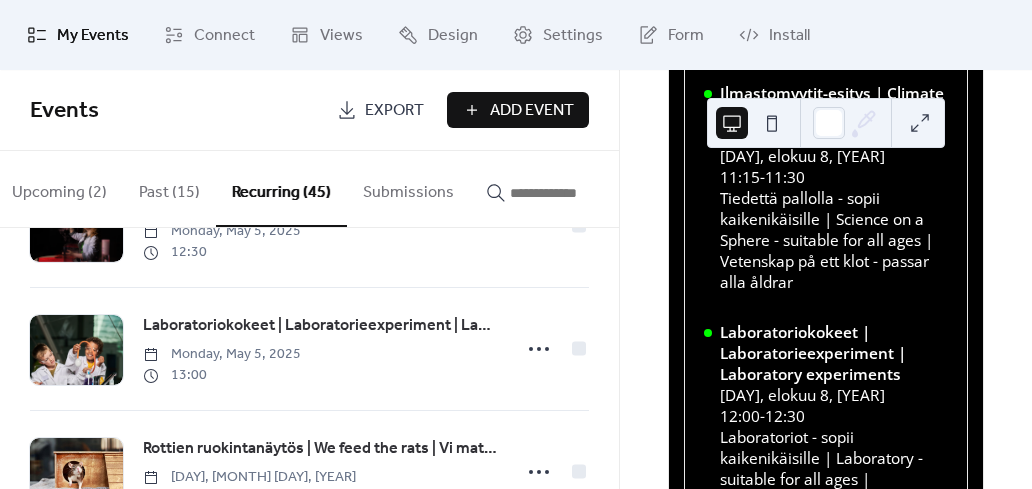 scroll, scrollTop: 0, scrollLeft: 0, axis: both 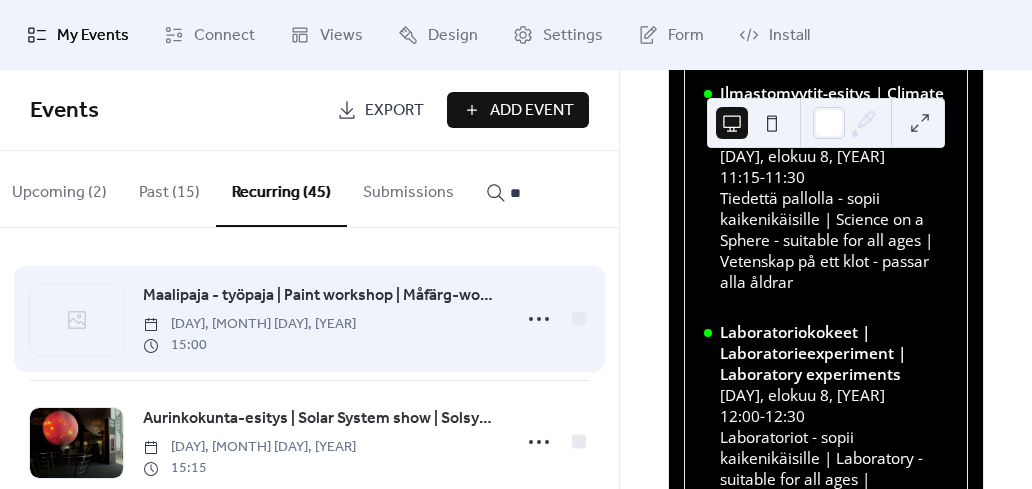 type on "*" 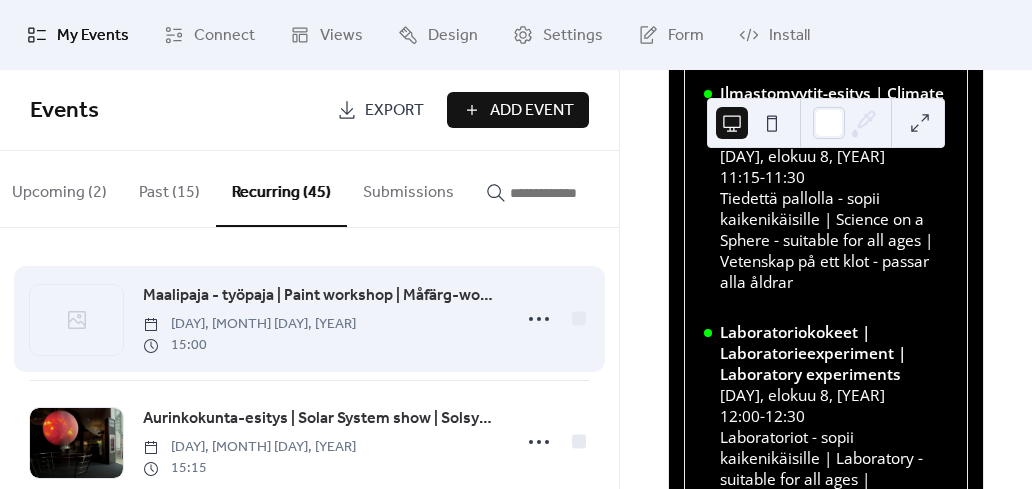 type on "*" 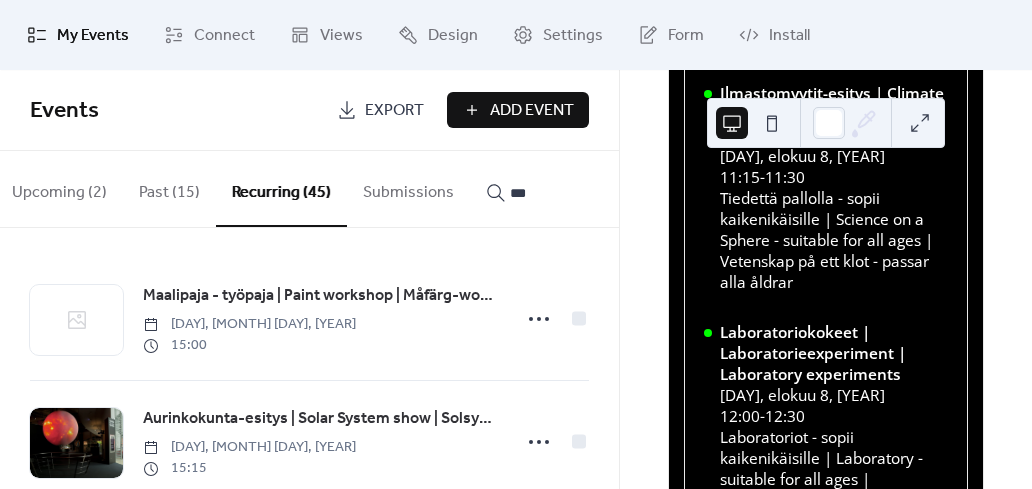 type on "***" 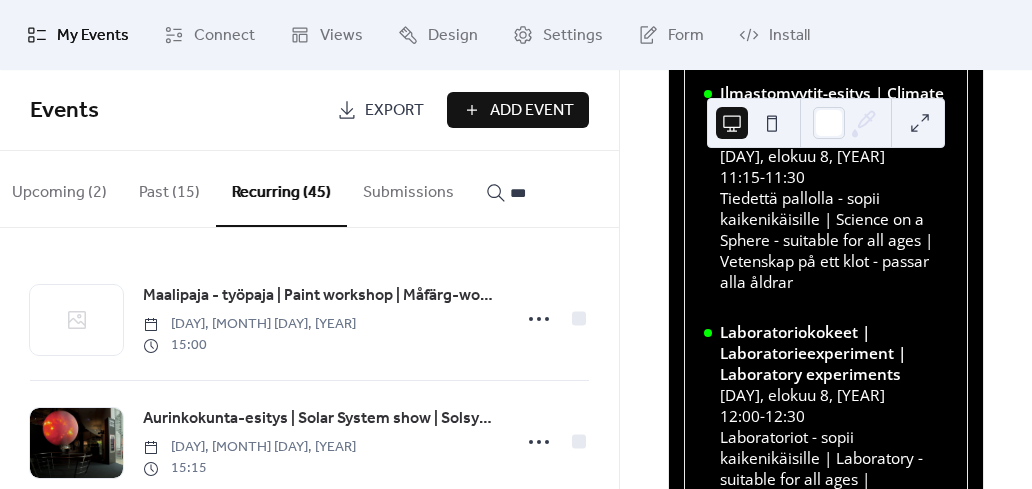 scroll, scrollTop: 1, scrollLeft: 0, axis: vertical 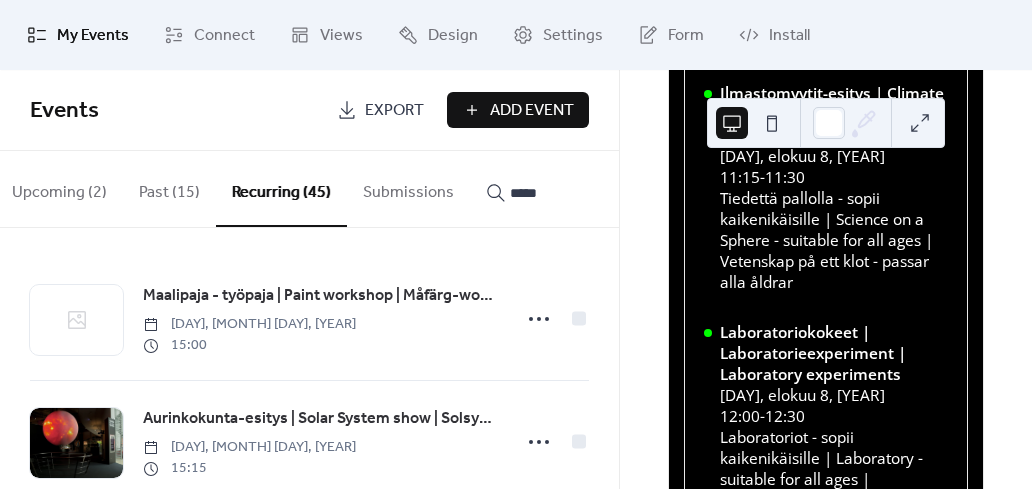 click on "*****" at bounding box center [570, 193] 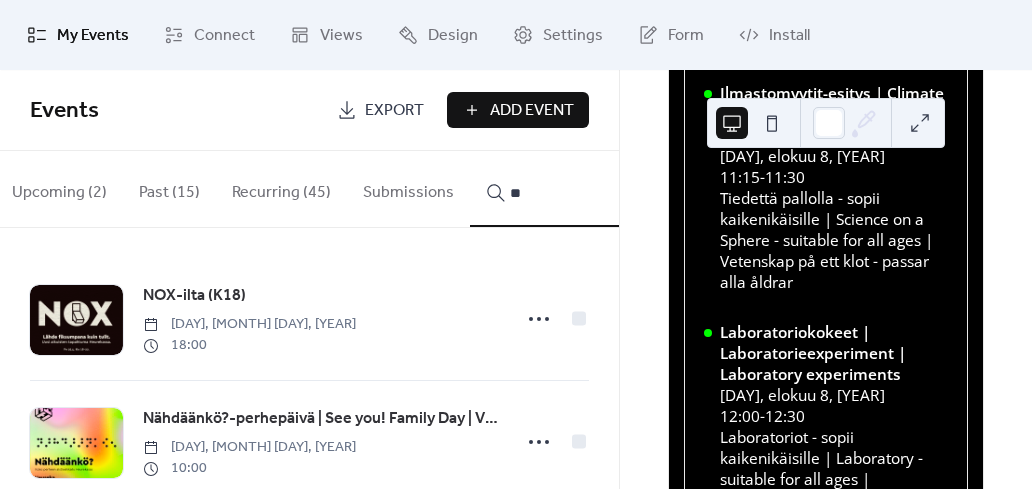 type on "*" 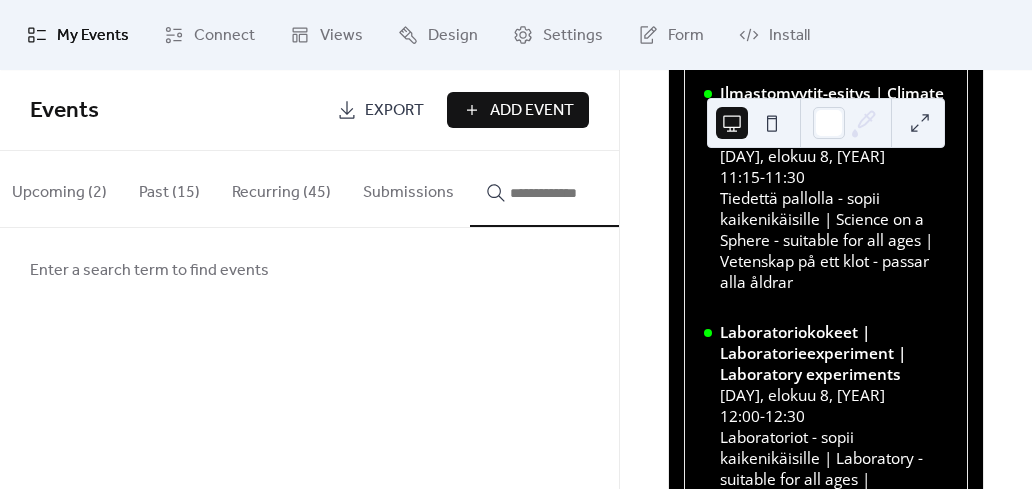 click on "Upcoming (2)" at bounding box center [59, 188] 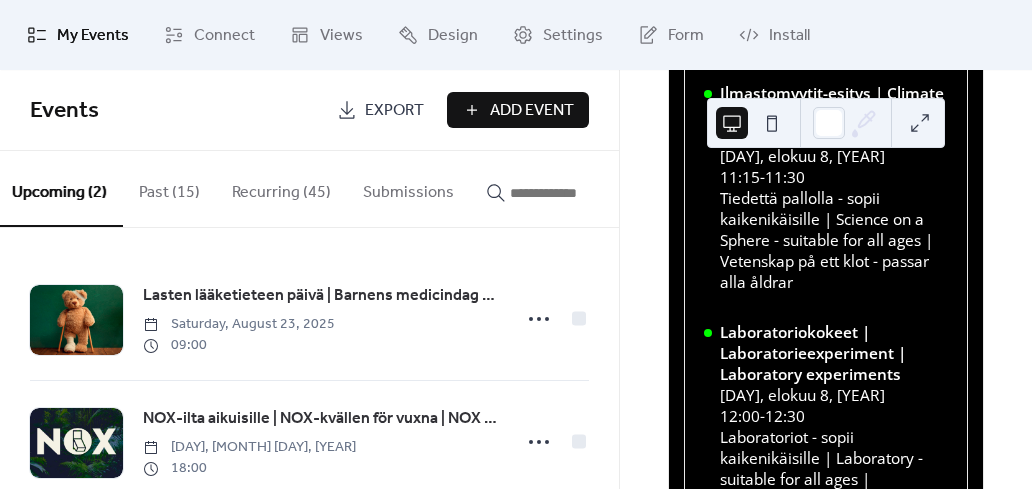 click on "Recurring (45)" at bounding box center [281, 188] 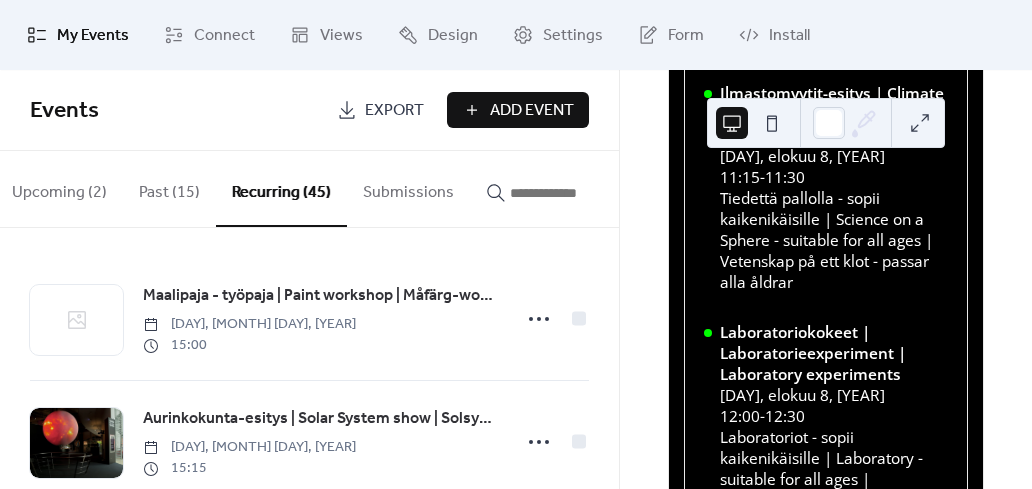 click at bounding box center (570, 193) 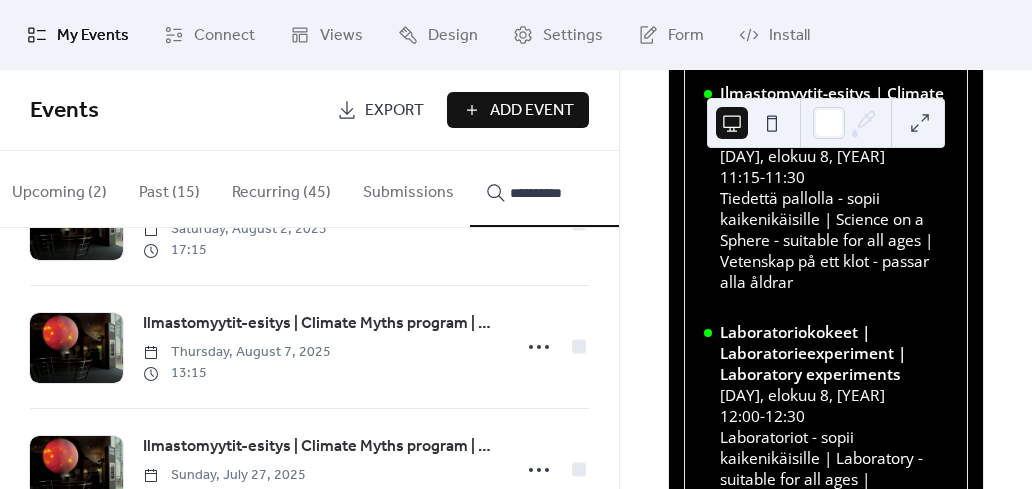 scroll, scrollTop: 1000, scrollLeft: 0, axis: vertical 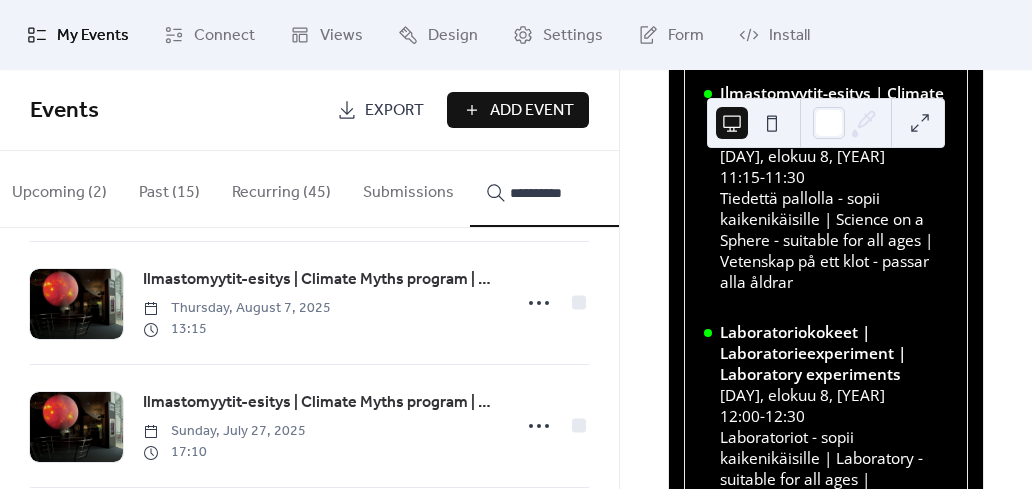 type on "**********" 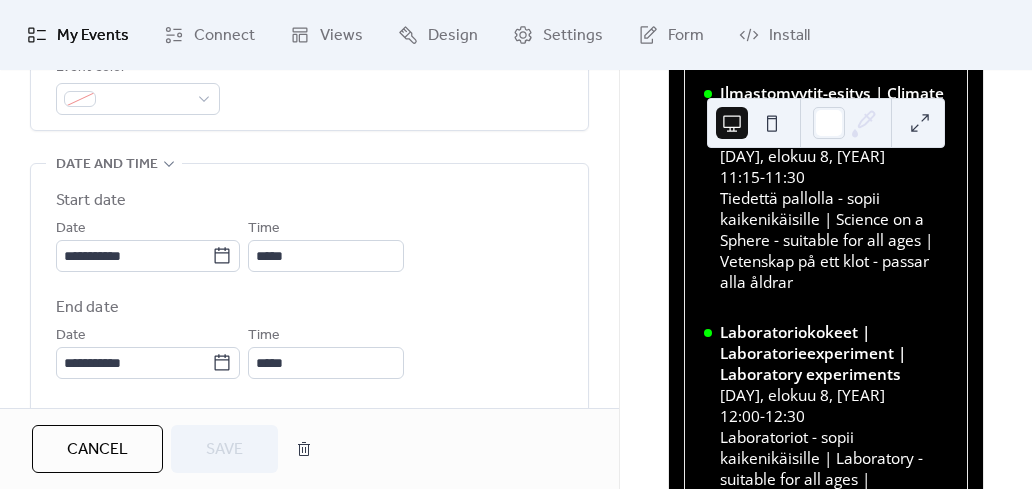 scroll, scrollTop: 700, scrollLeft: 0, axis: vertical 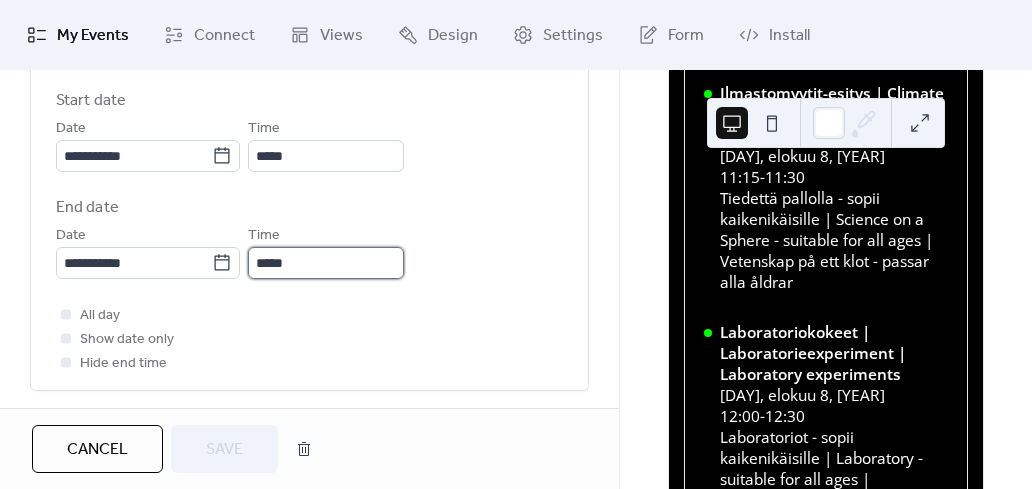 click on "*****" at bounding box center (326, 263) 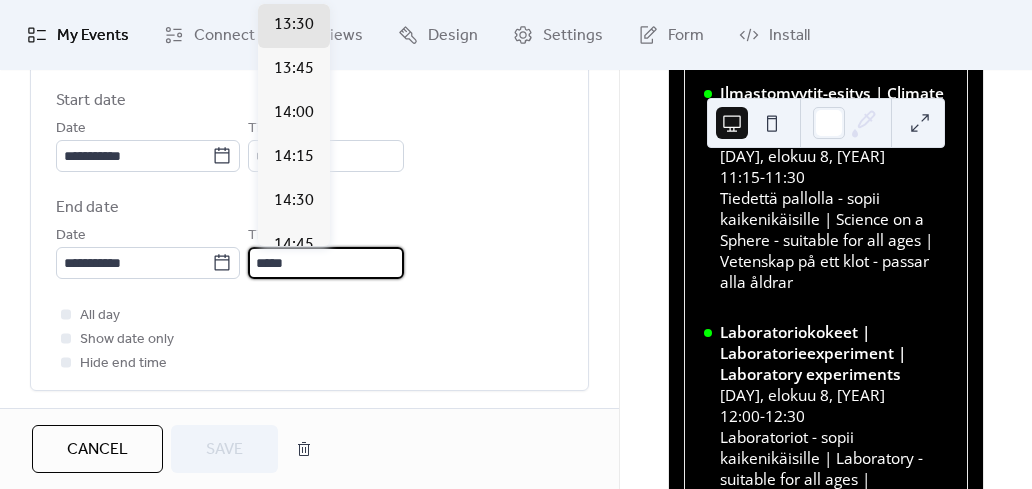 click on "**********" at bounding box center (309, 251) 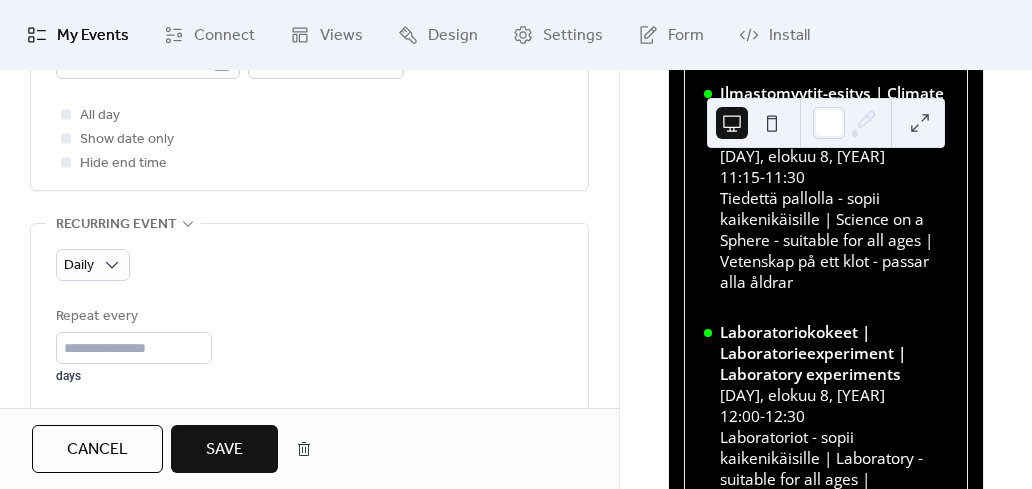 scroll, scrollTop: 1000, scrollLeft: 0, axis: vertical 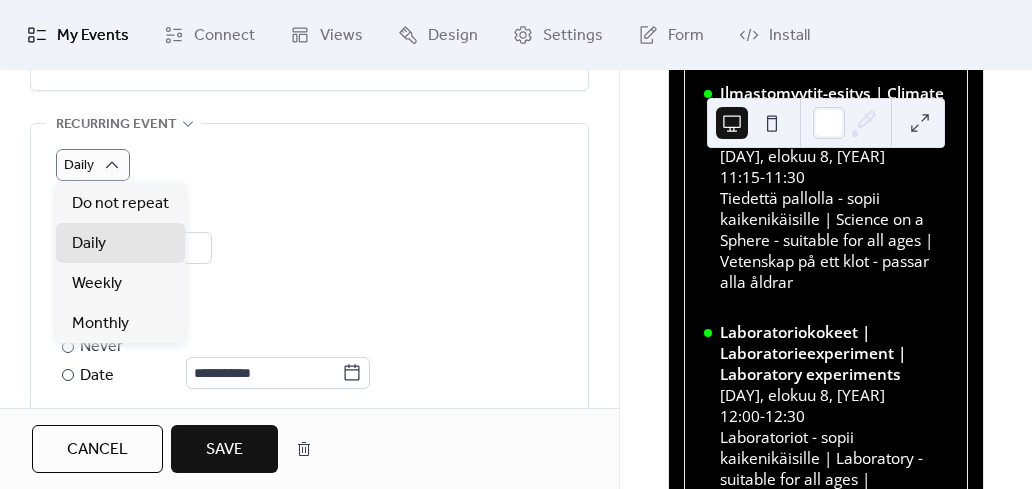 click on "Repeat every * days" at bounding box center (309, 244) 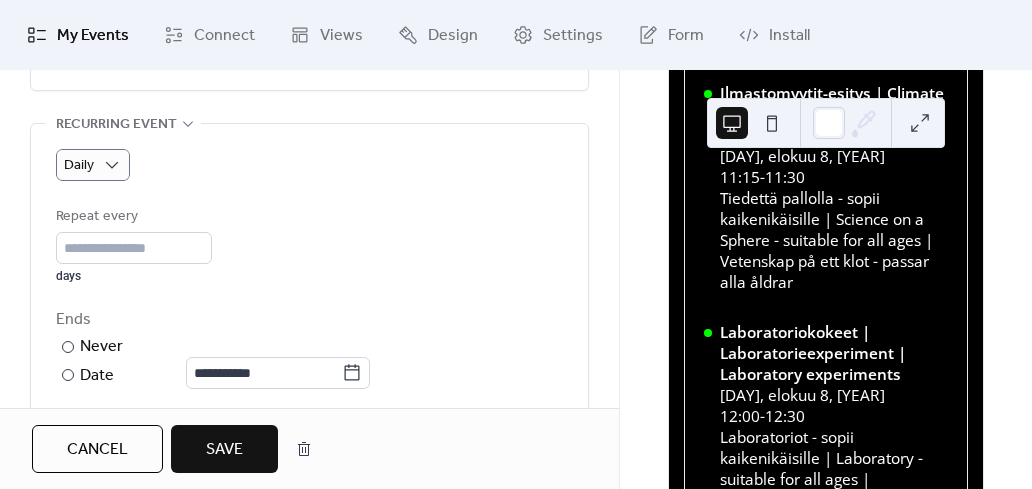 scroll, scrollTop: 1100, scrollLeft: 0, axis: vertical 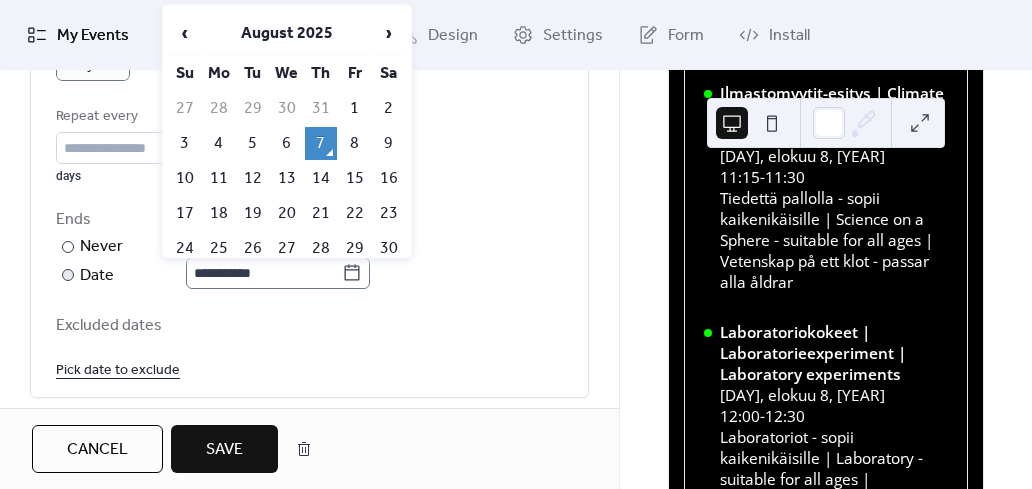 click 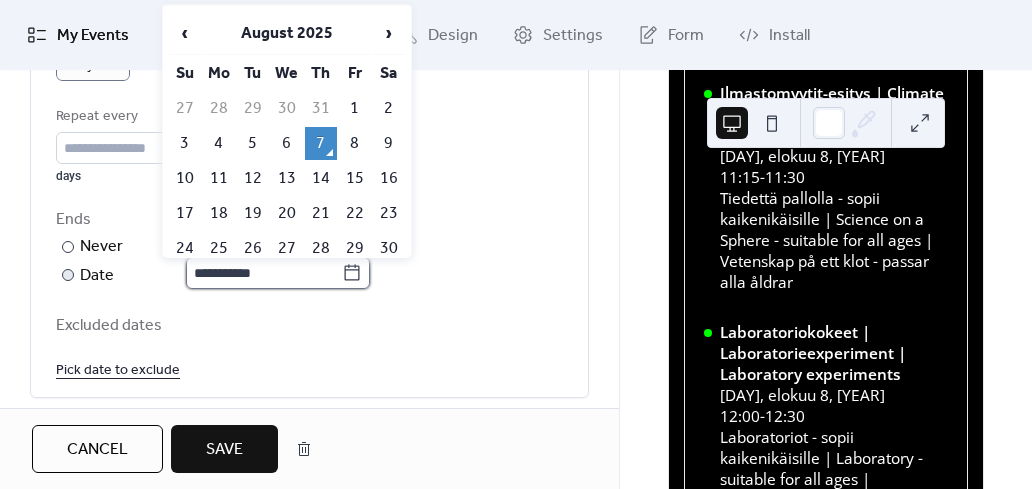 click on "**********" at bounding box center [264, 273] 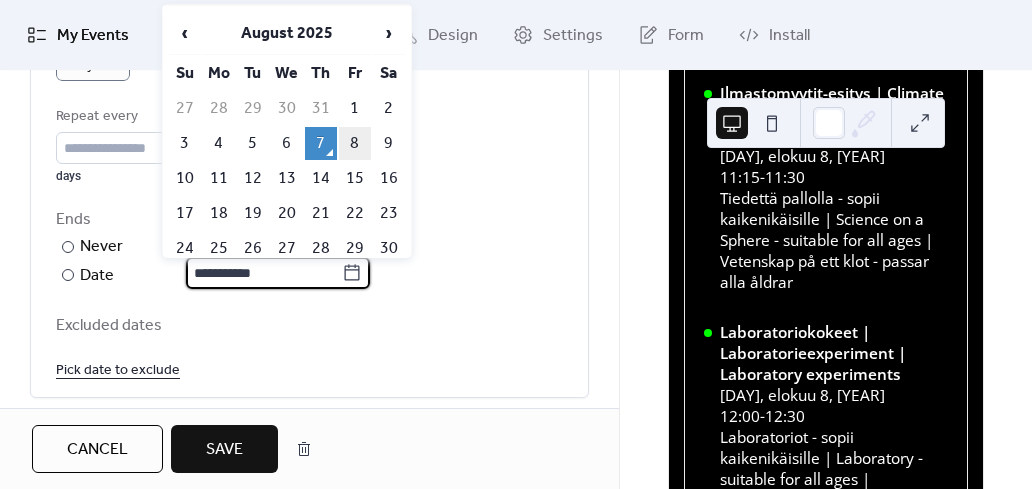 click on "8" at bounding box center (355, 143) 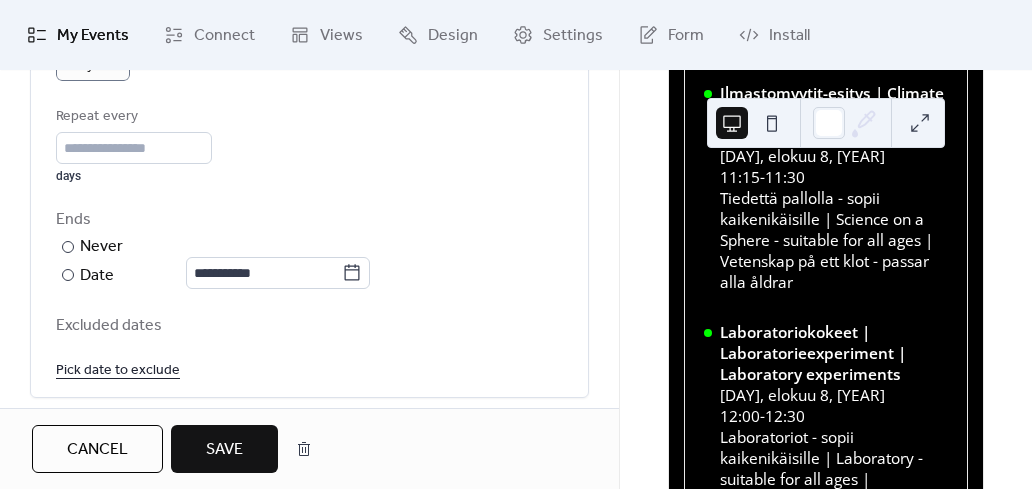click on "Ends" at bounding box center [307, 220] 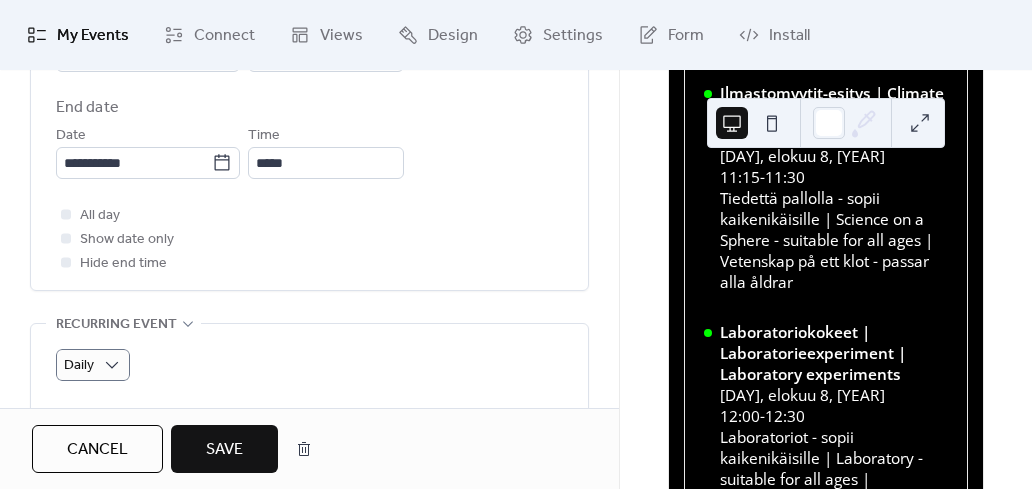scroll, scrollTop: 900, scrollLeft: 0, axis: vertical 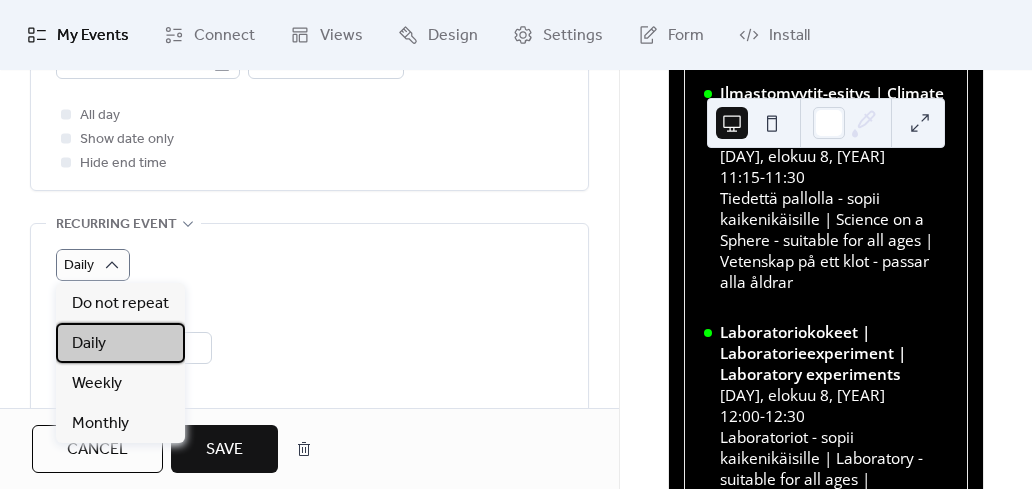 click on "Daily" at bounding box center (120, 343) 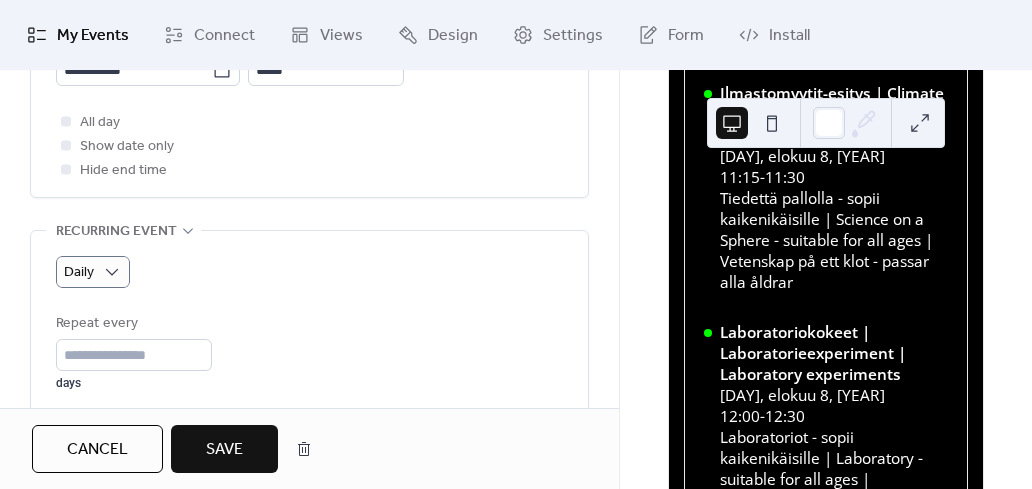 scroll, scrollTop: 900, scrollLeft: 0, axis: vertical 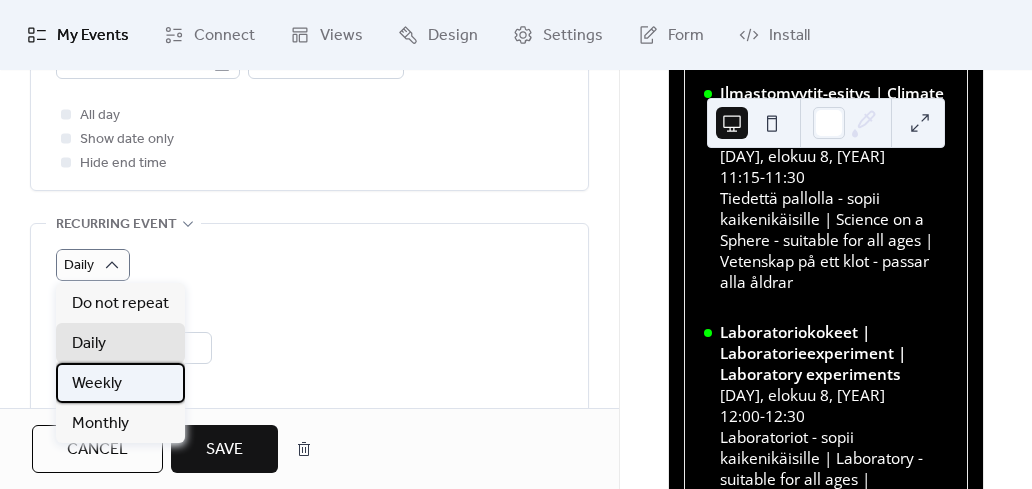 click on "Weekly" at bounding box center (97, 384) 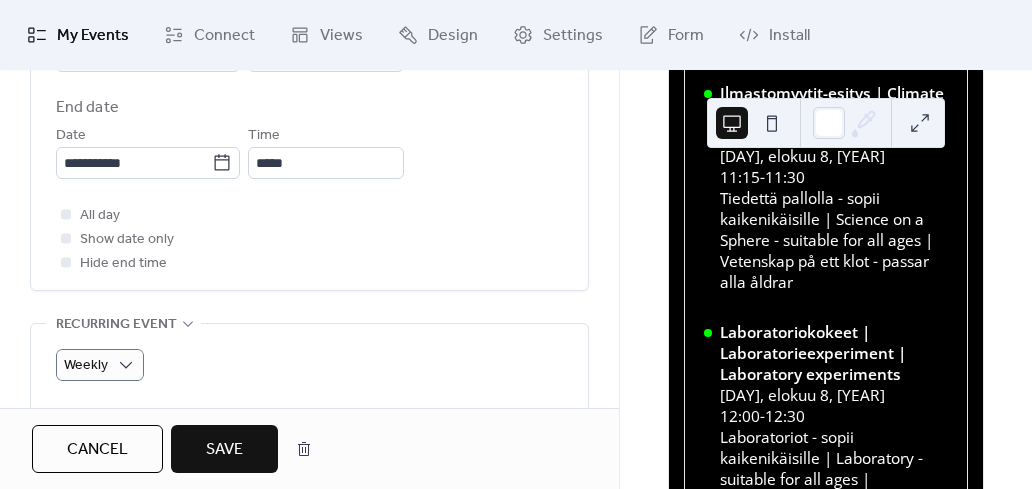 scroll, scrollTop: 900, scrollLeft: 0, axis: vertical 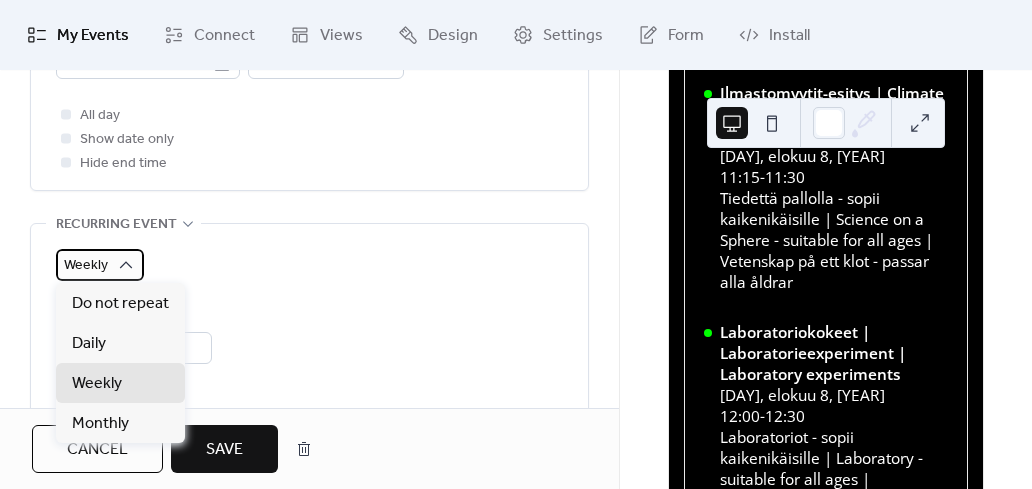 click on "Weekly" at bounding box center [86, 265] 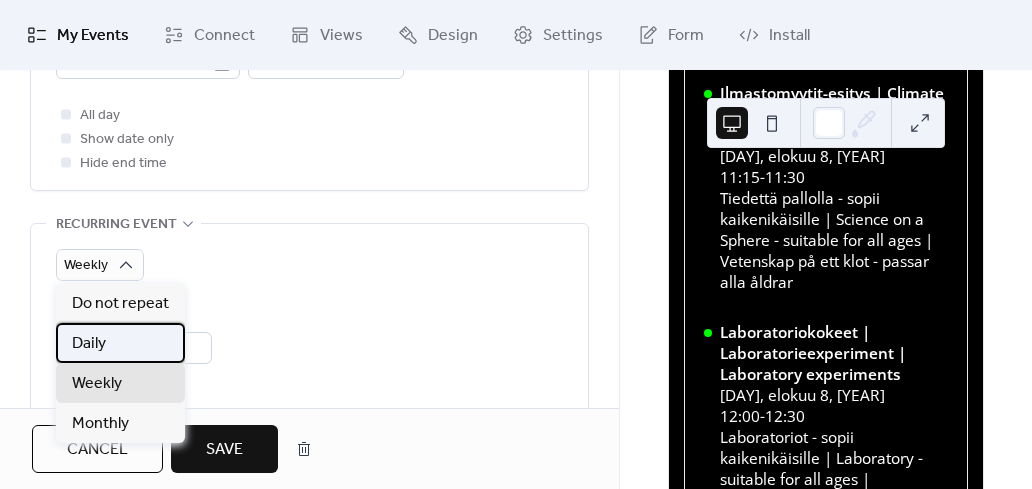 click on "Daily" at bounding box center [89, 344] 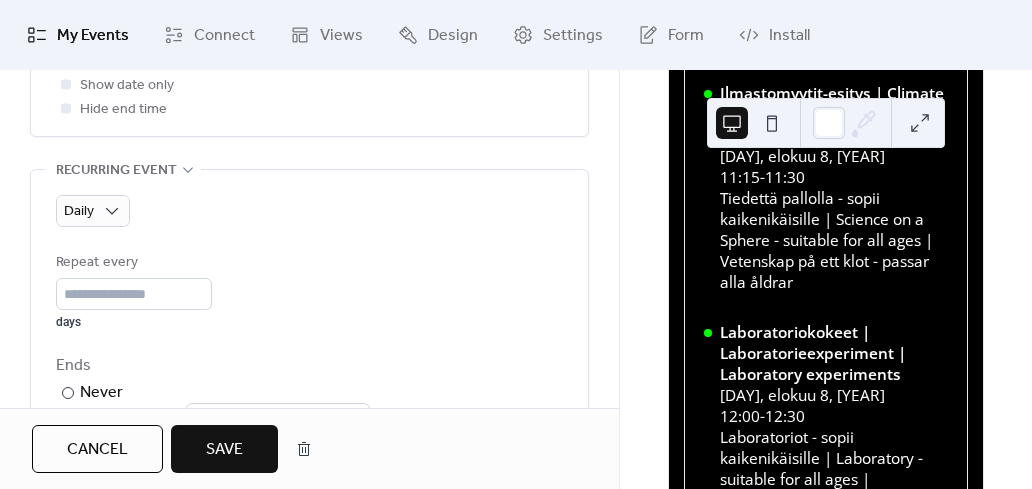 scroll, scrollTop: 1000, scrollLeft: 0, axis: vertical 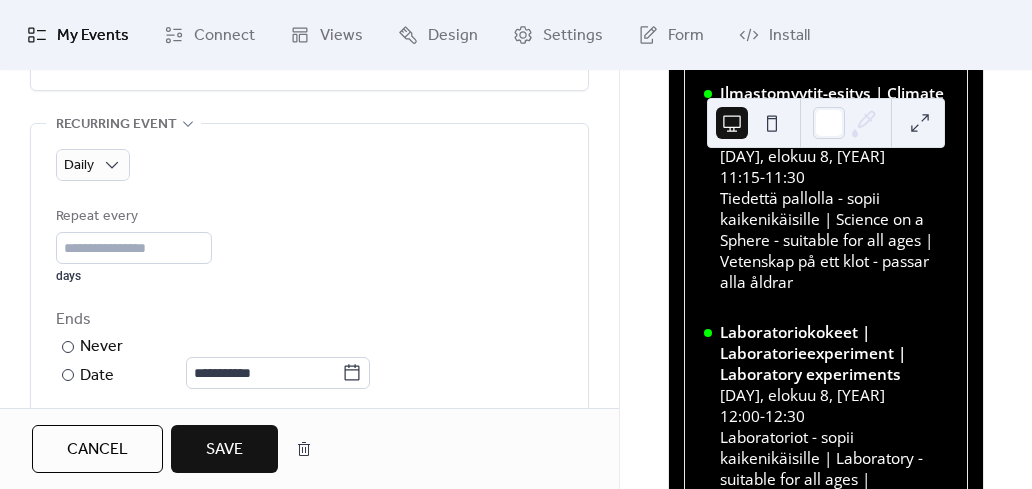 click on "Cancel" at bounding box center [97, 450] 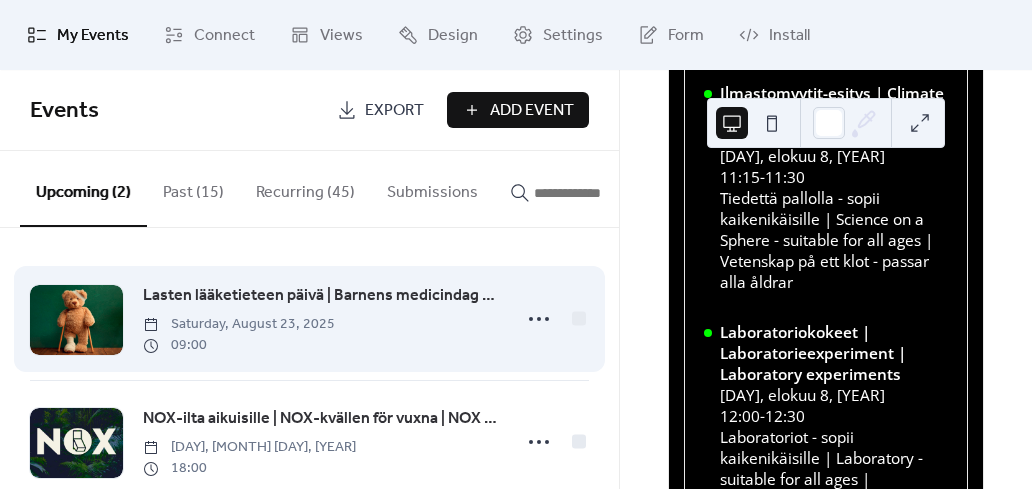 scroll, scrollTop: 50, scrollLeft: 0, axis: vertical 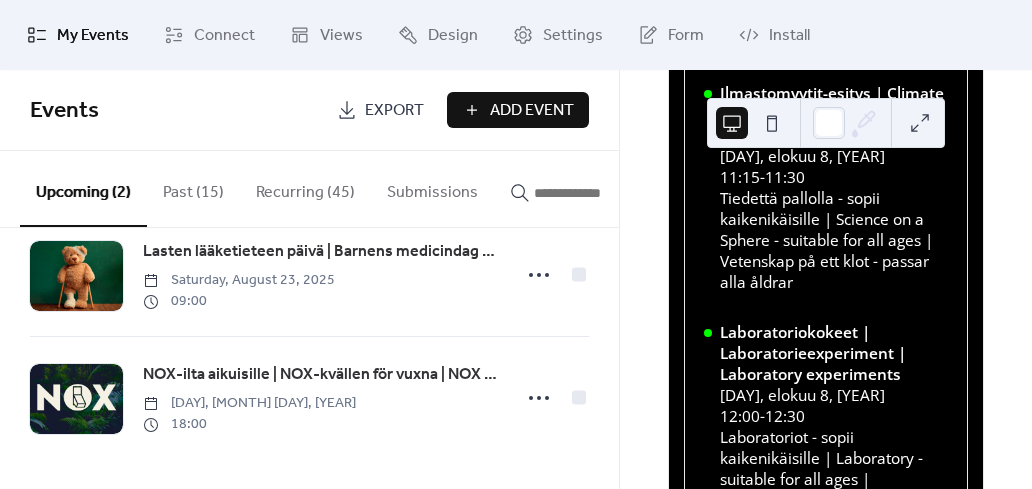 click on "Recurring (45)" at bounding box center [305, 188] 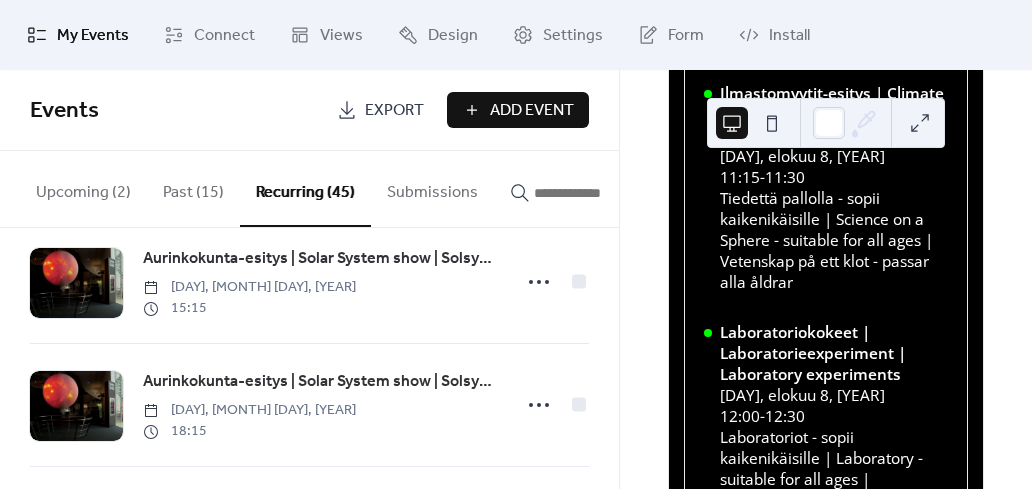 scroll, scrollTop: 0, scrollLeft: 0, axis: both 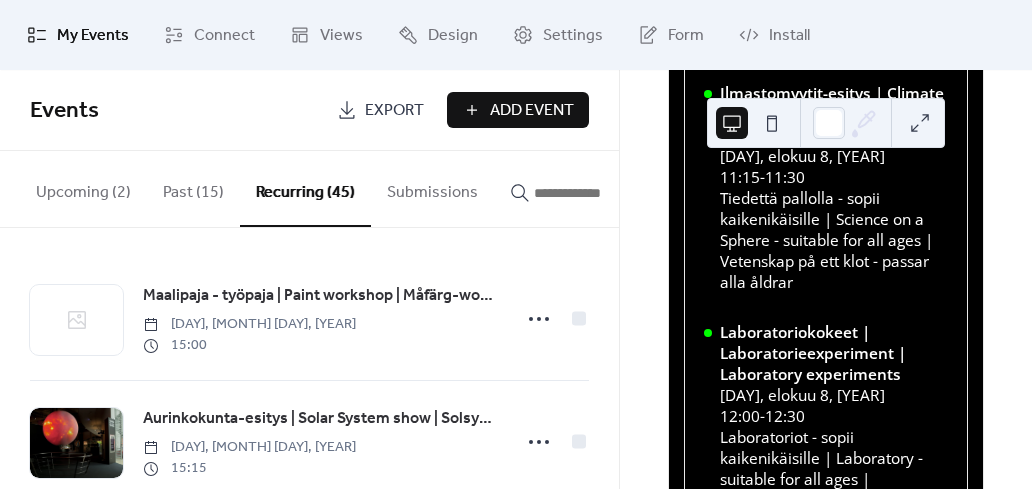 click at bounding box center (594, 193) 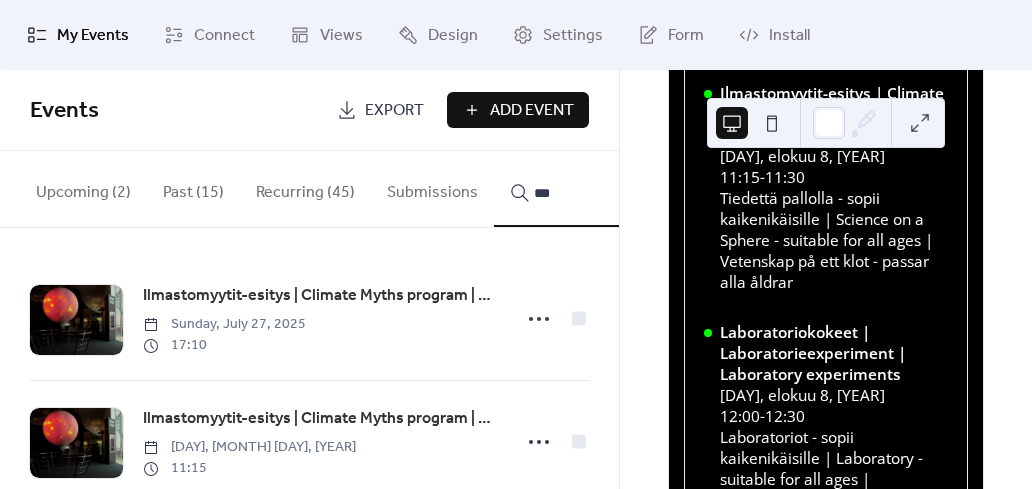 type on "***" 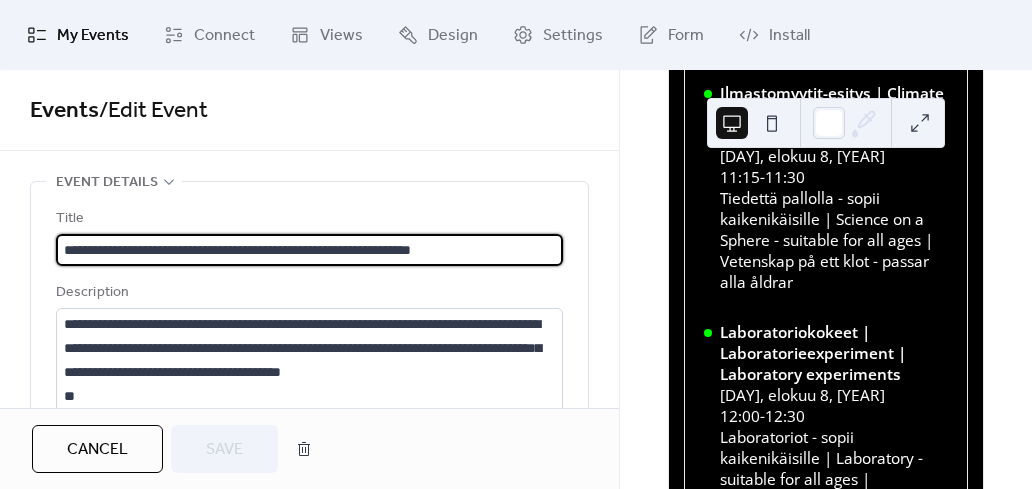 click on "Cancel" at bounding box center [97, 449] 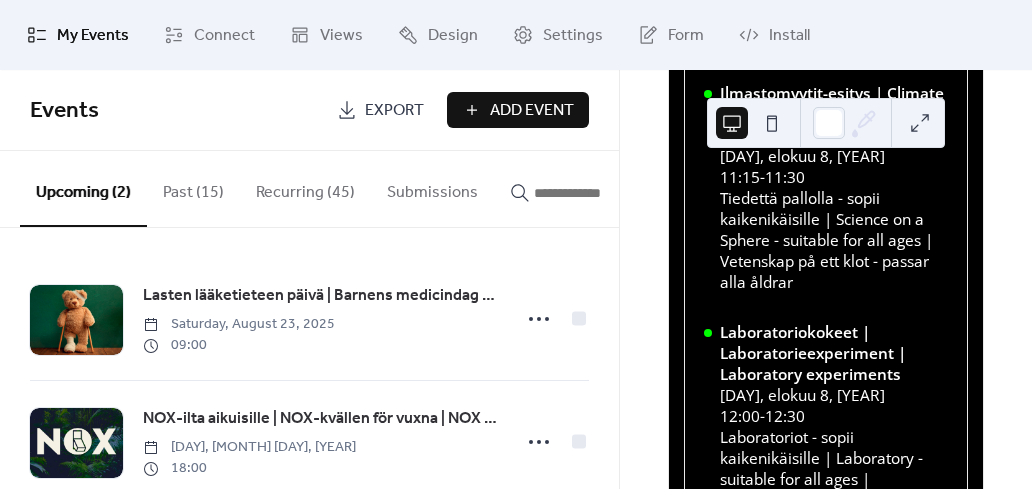 click at bounding box center [594, 193] 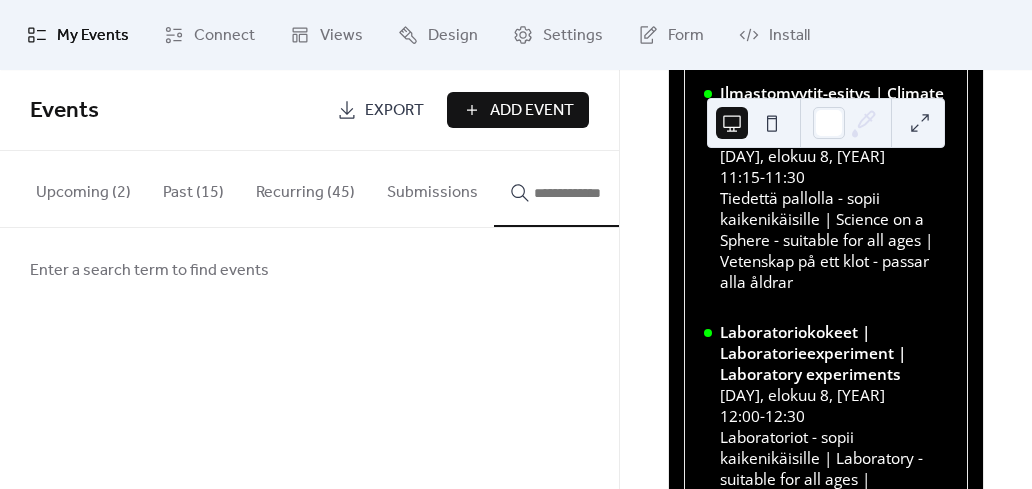 click on "Recurring (45)" at bounding box center [305, 188] 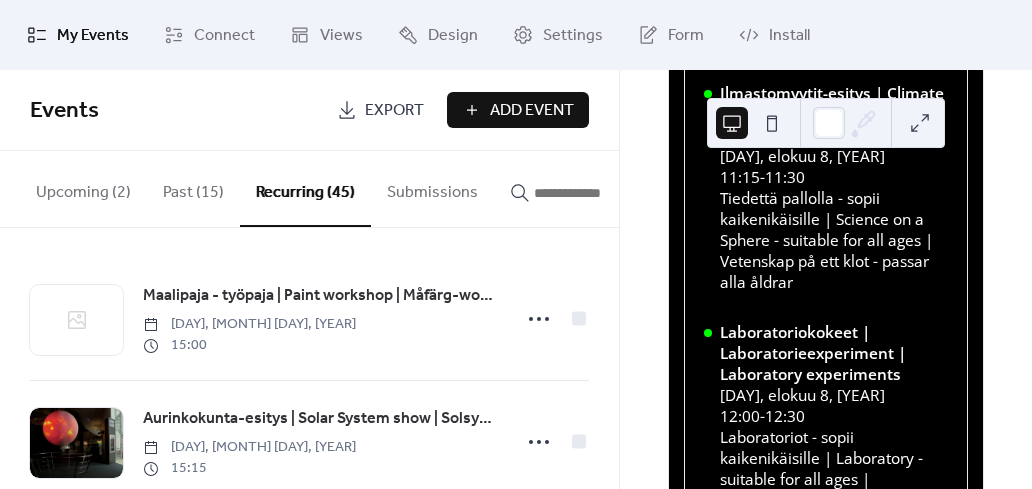 click at bounding box center [594, 193] 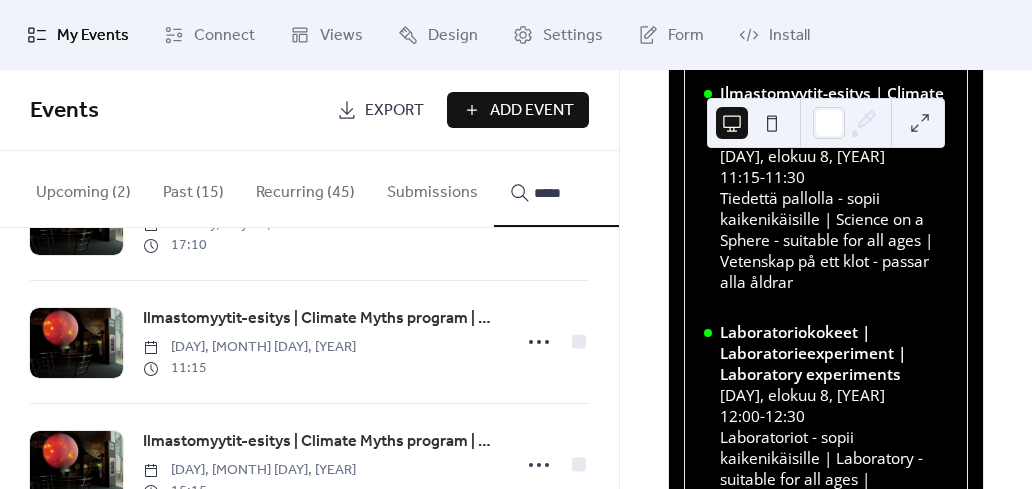 scroll, scrollTop: 0, scrollLeft: 0, axis: both 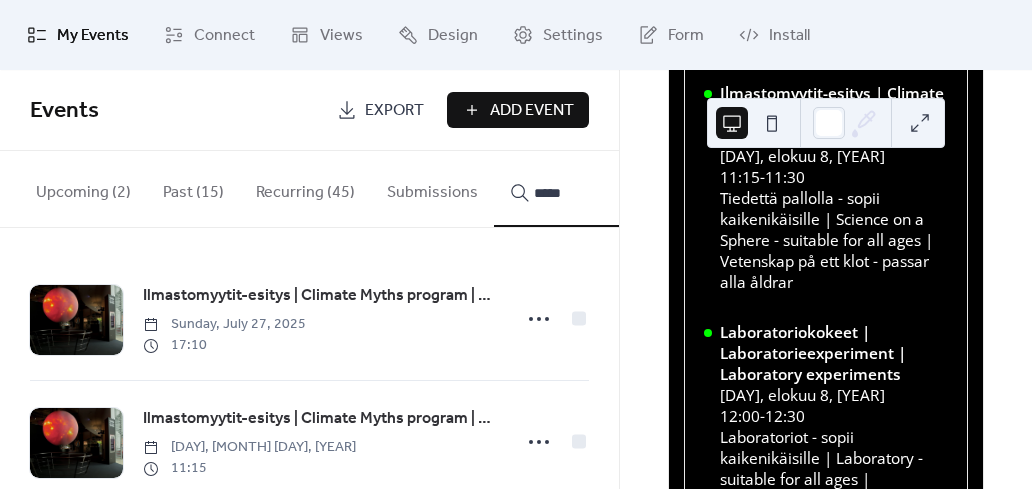 type on "*****" 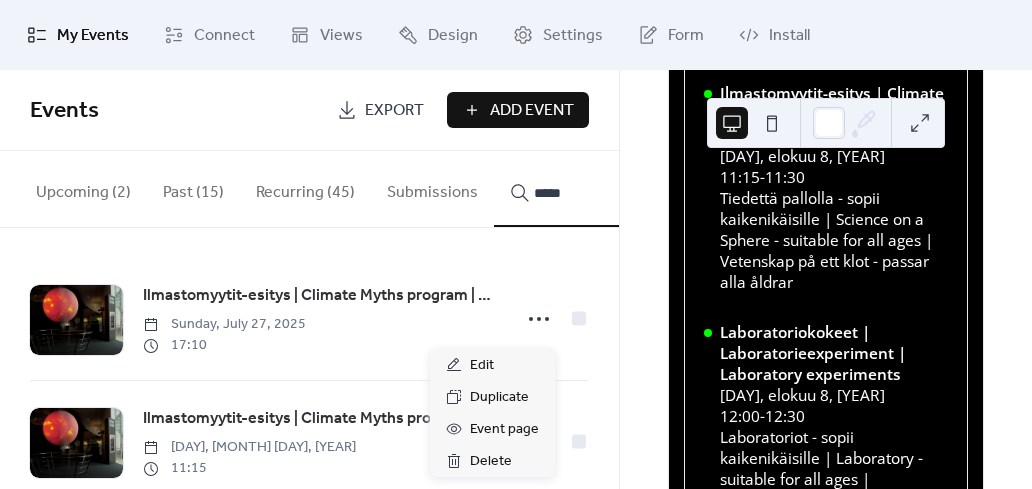 click on "Ilmastomyytit-esitys | Climate Myths program | Klimatmyter-programmet [DAY], [MONTH] [DAY], [YEAR] 17:10" at bounding box center (309, 319) 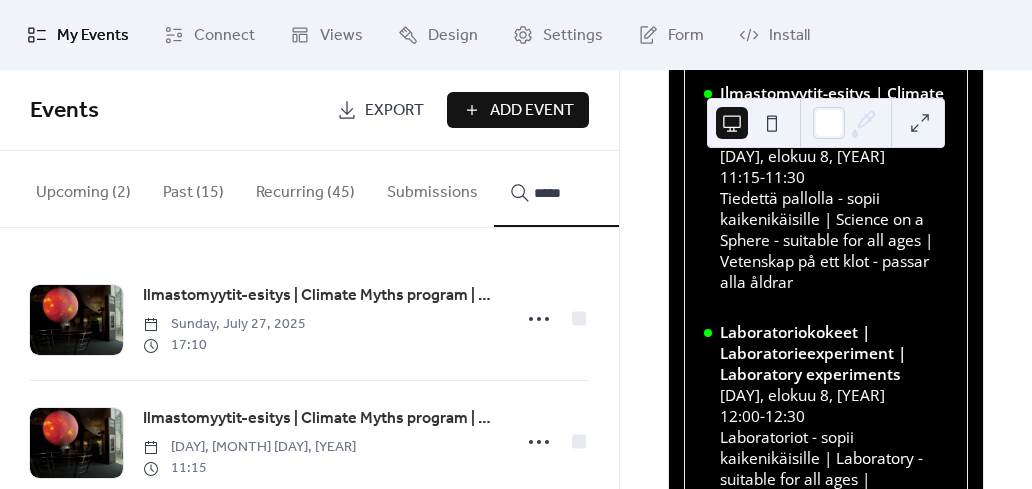 click 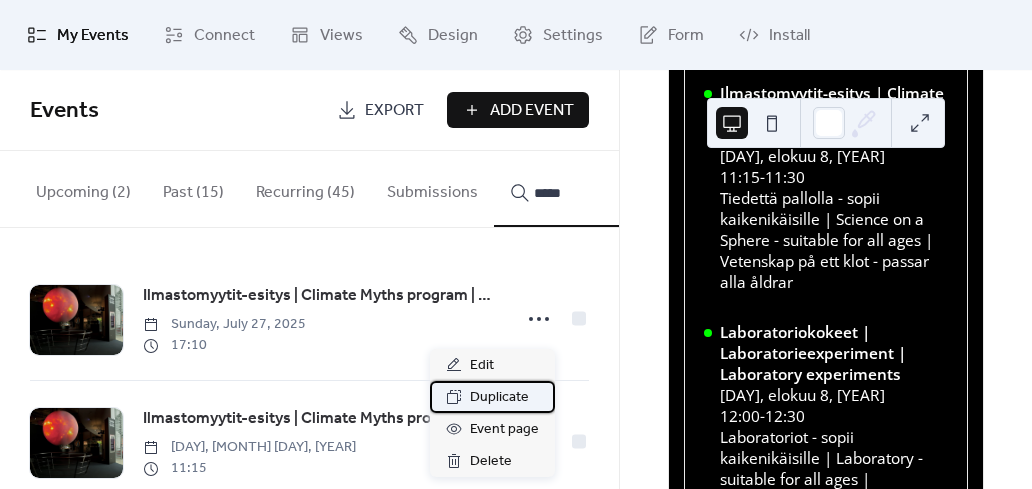 click on "Duplicate" at bounding box center (499, 398) 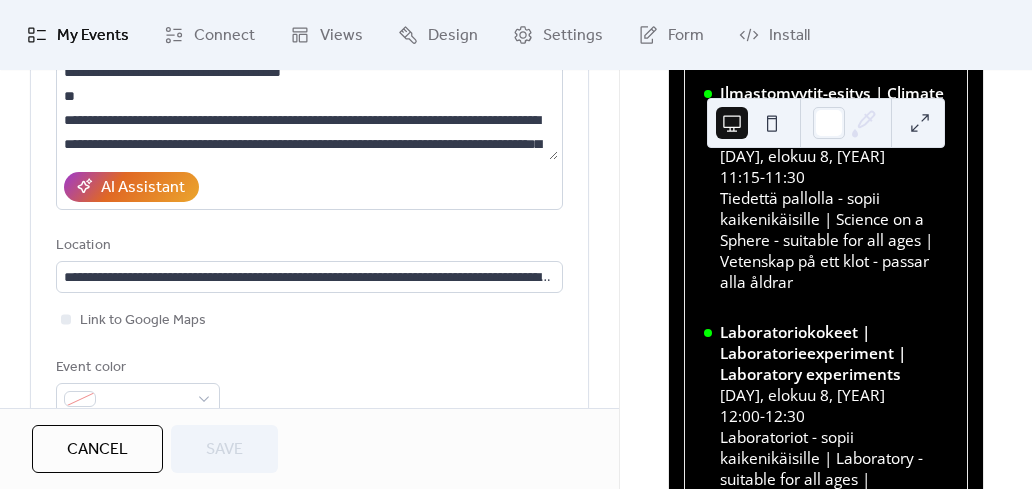 scroll, scrollTop: 0, scrollLeft: 0, axis: both 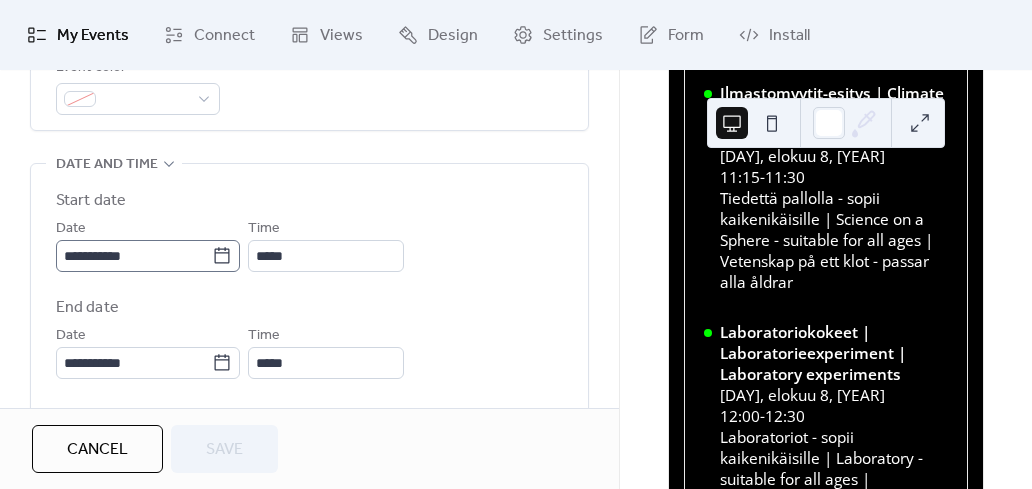 click 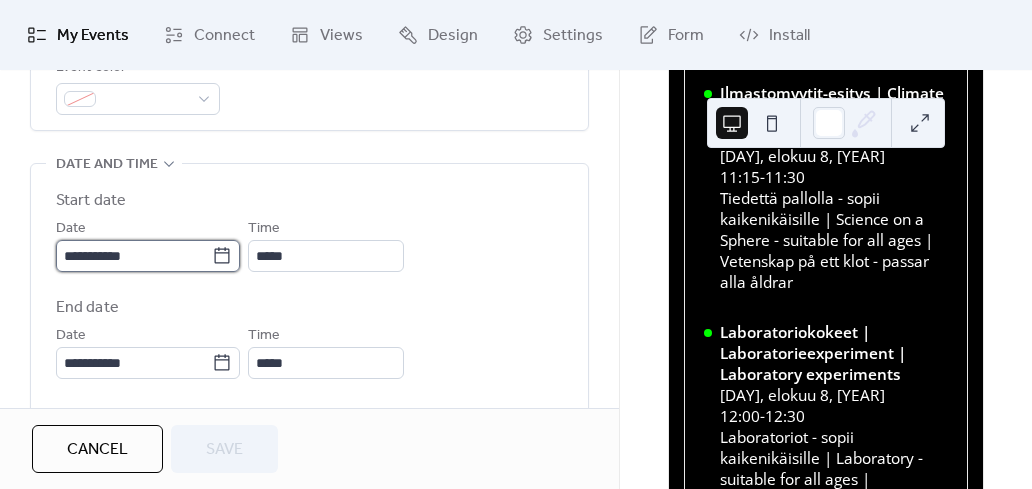 click on "**********" at bounding box center [134, 256] 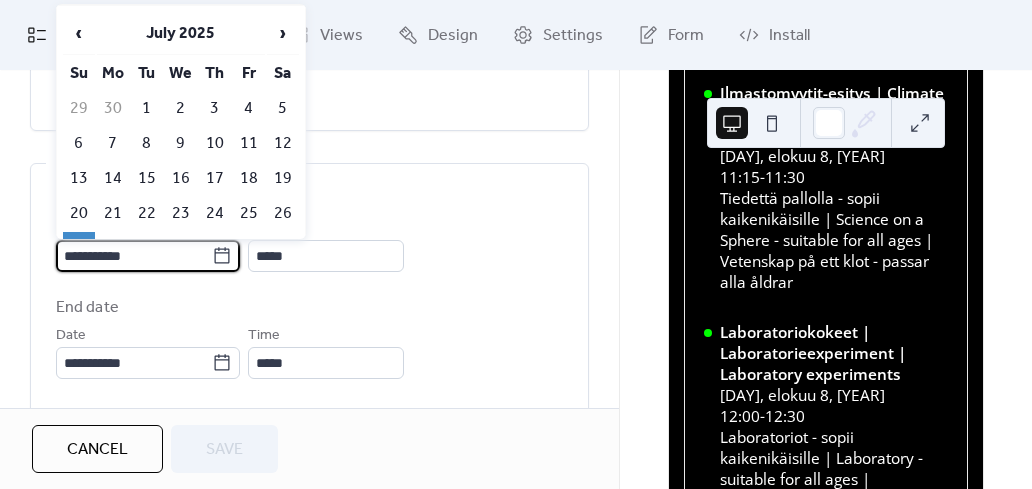 click on "**********" at bounding box center (309, 284) 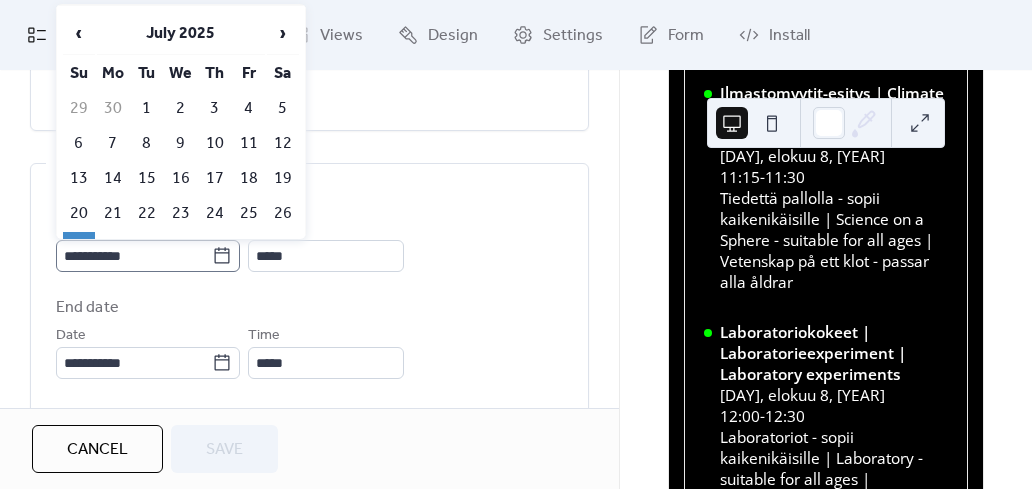 click 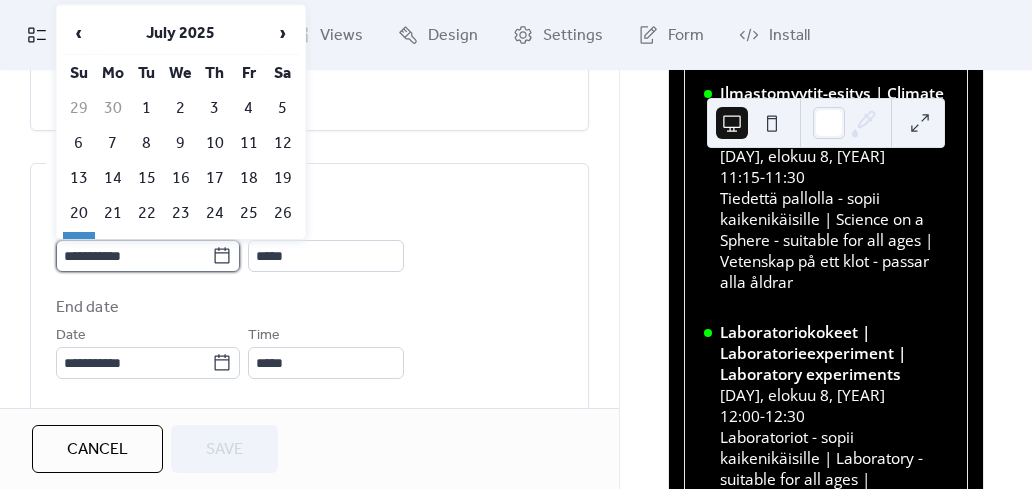 click on "**********" at bounding box center [134, 256] 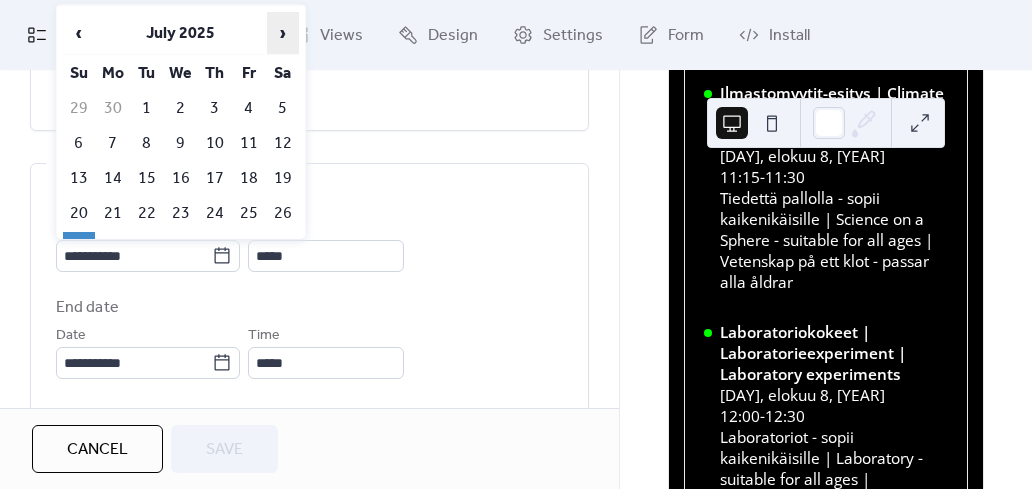 click on "›" at bounding box center (283, 33) 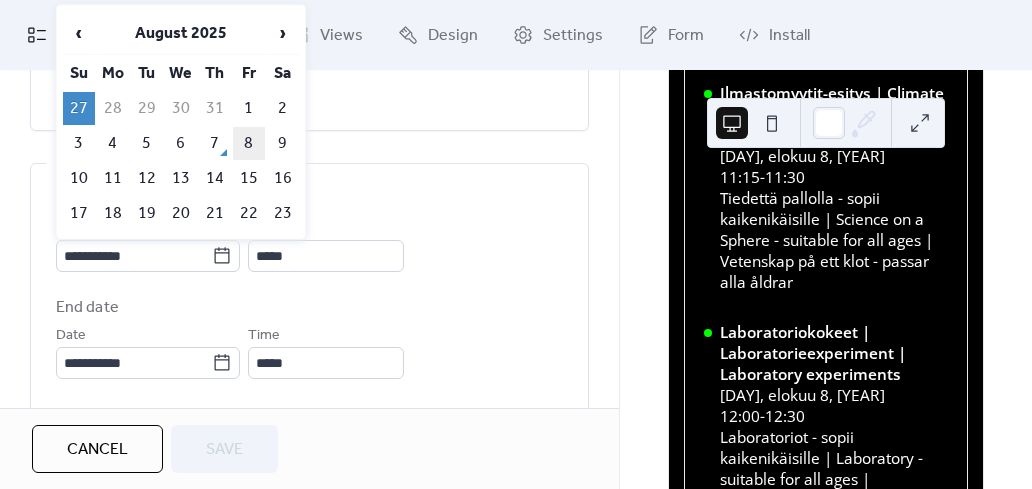 click on "8" at bounding box center (249, 143) 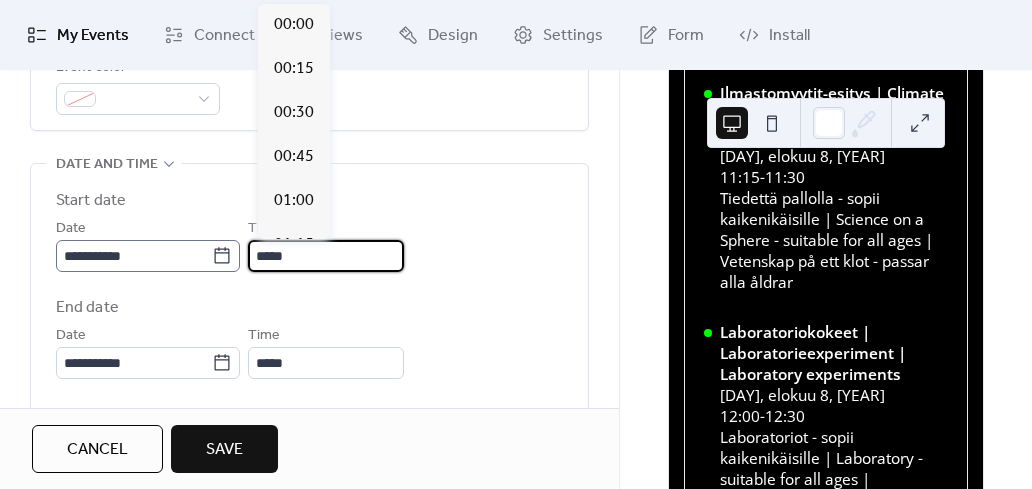 scroll, scrollTop: 1, scrollLeft: 0, axis: vertical 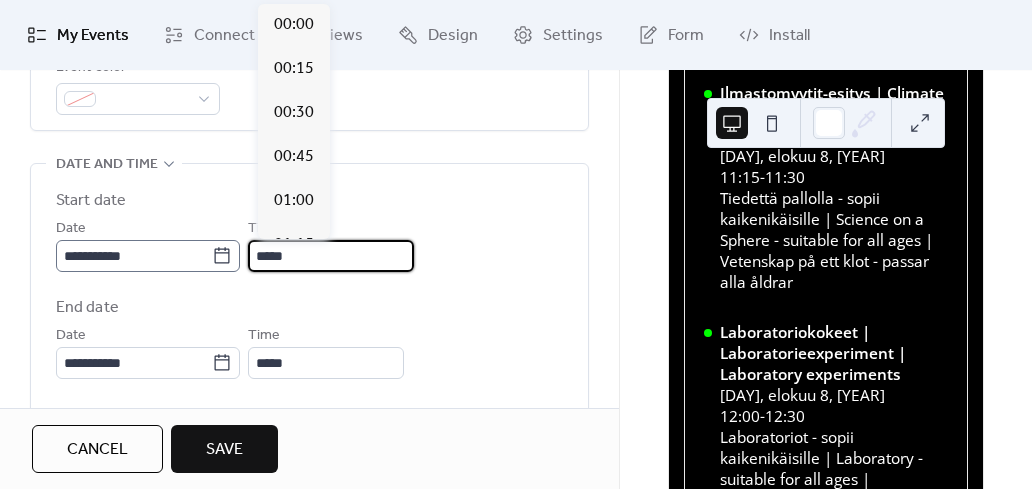 drag, startPoint x: 328, startPoint y: 248, endPoint x: 214, endPoint y: 262, distance: 114.85643 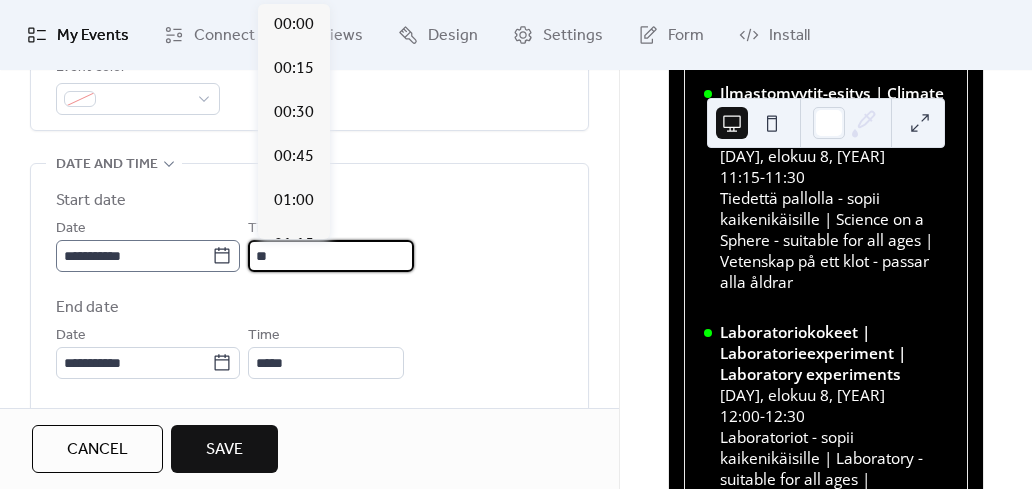 scroll, scrollTop: 2288, scrollLeft: 0, axis: vertical 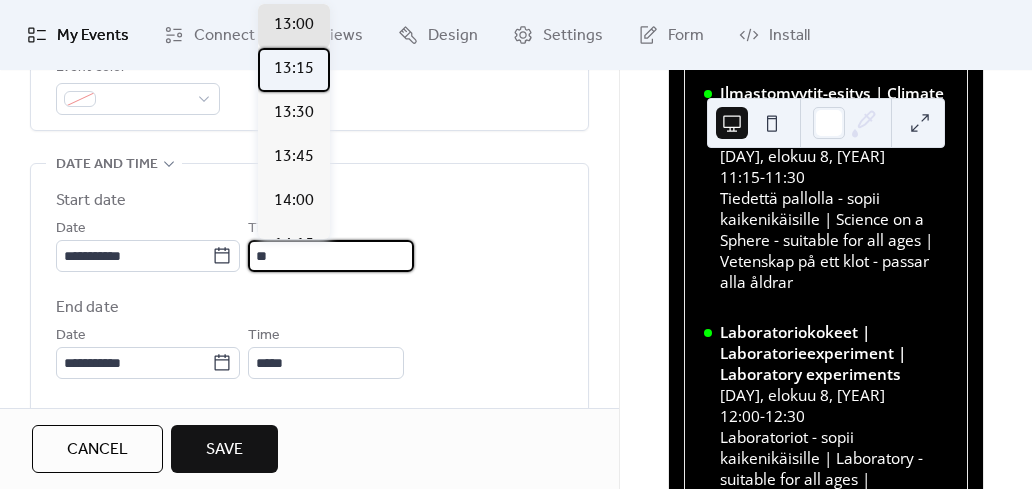 click on "13:15" at bounding box center [294, 69] 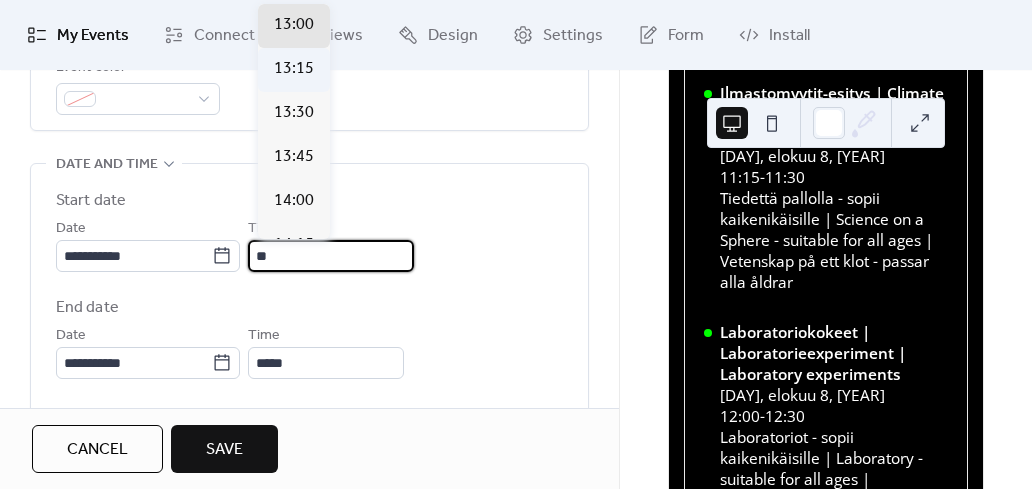 type on "*****" 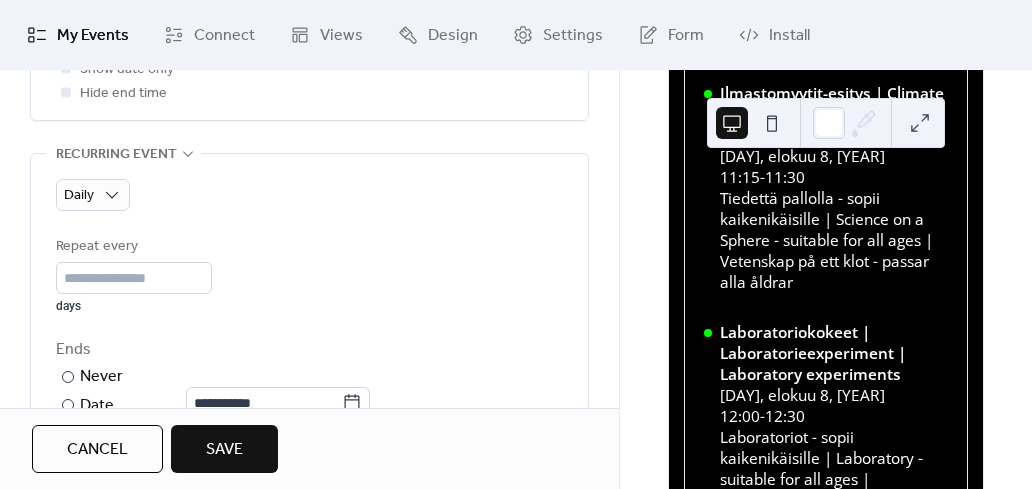 scroll, scrollTop: 1000, scrollLeft: 0, axis: vertical 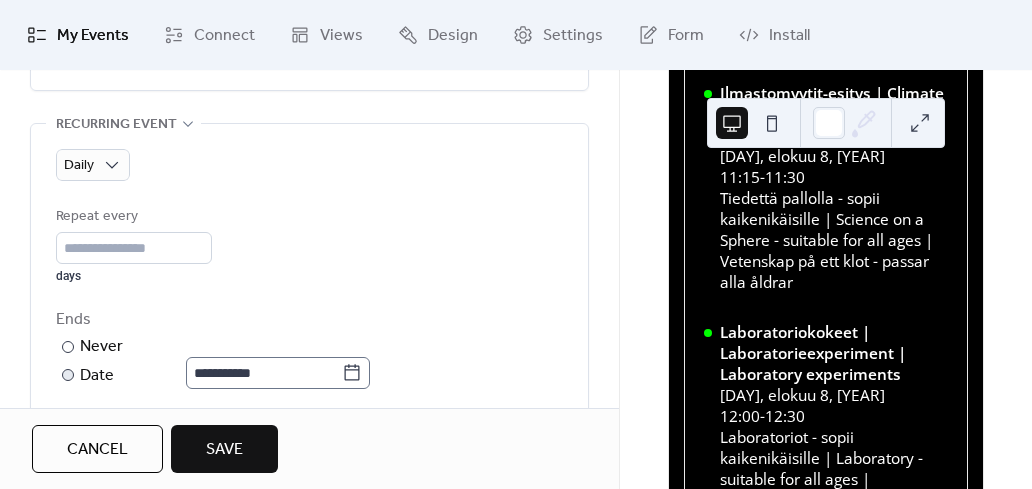 click 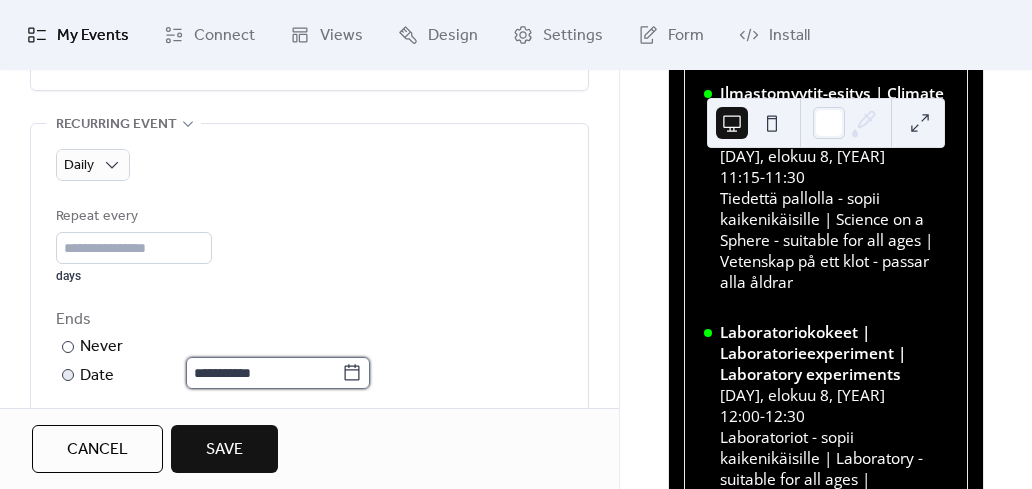 click on "**********" at bounding box center (264, 373) 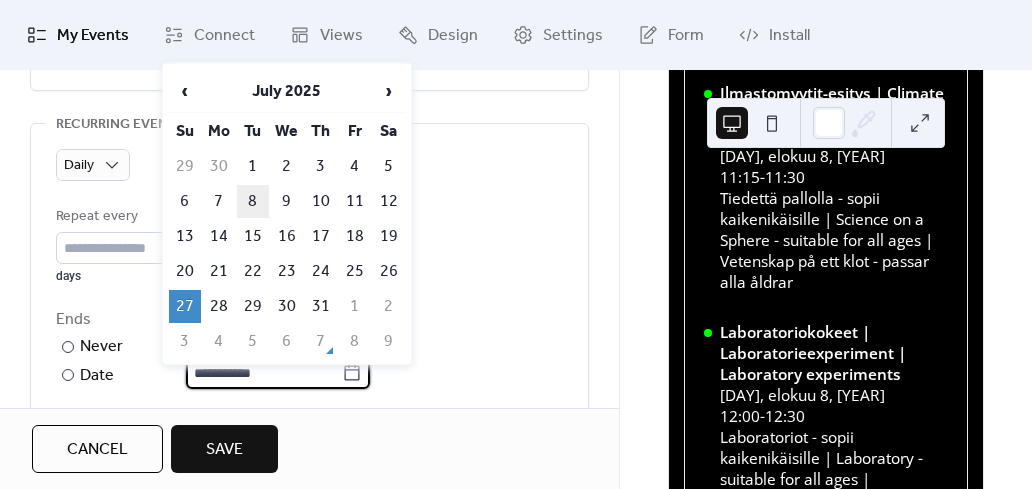 click on "8" at bounding box center (253, 201) 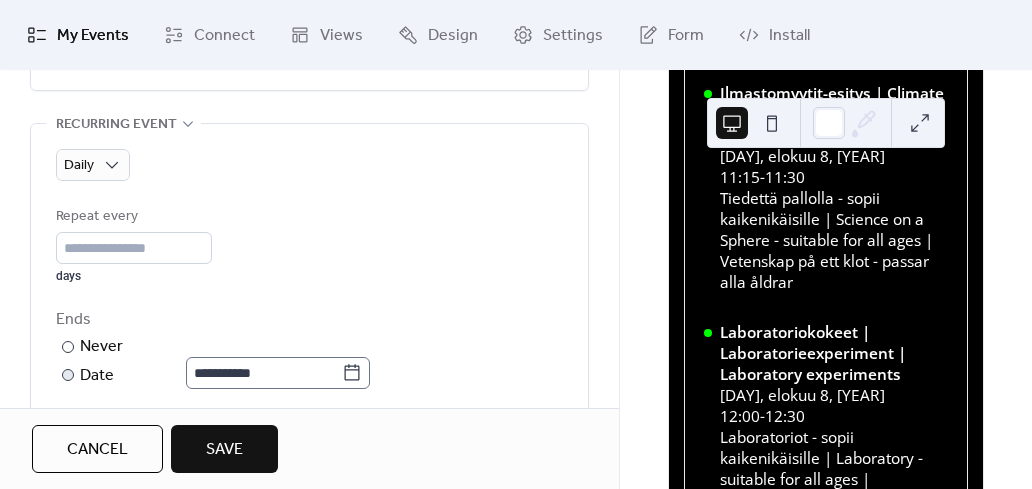 click 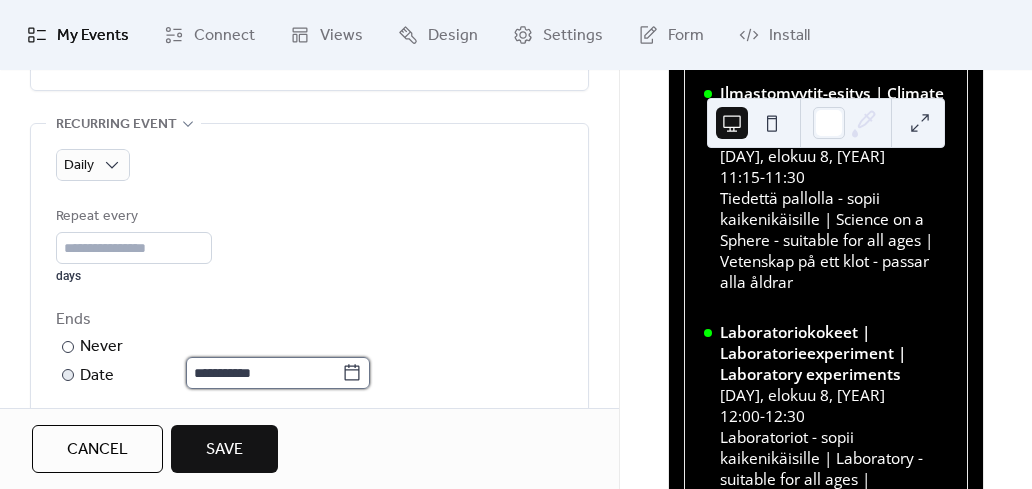 click on "**********" at bounding box center [264, 373] 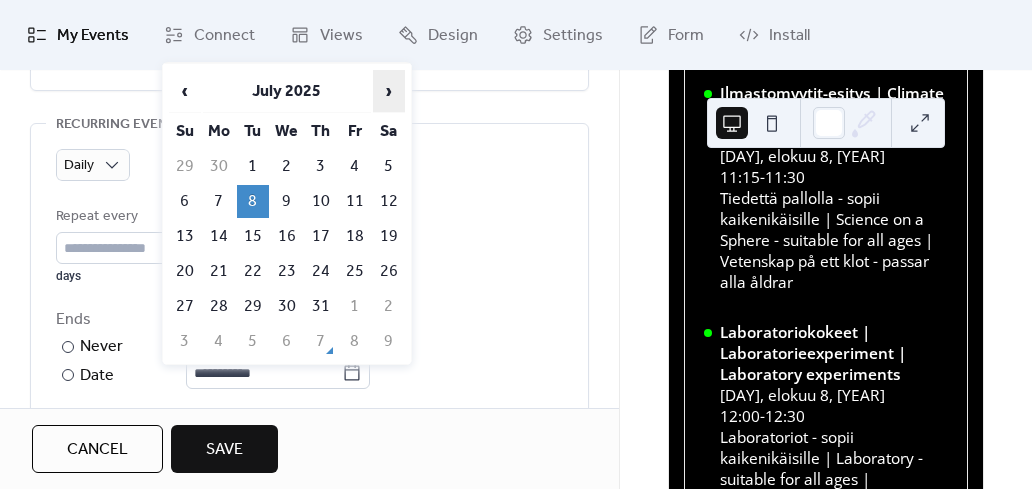click on "›" at bounding box center (389, 91) 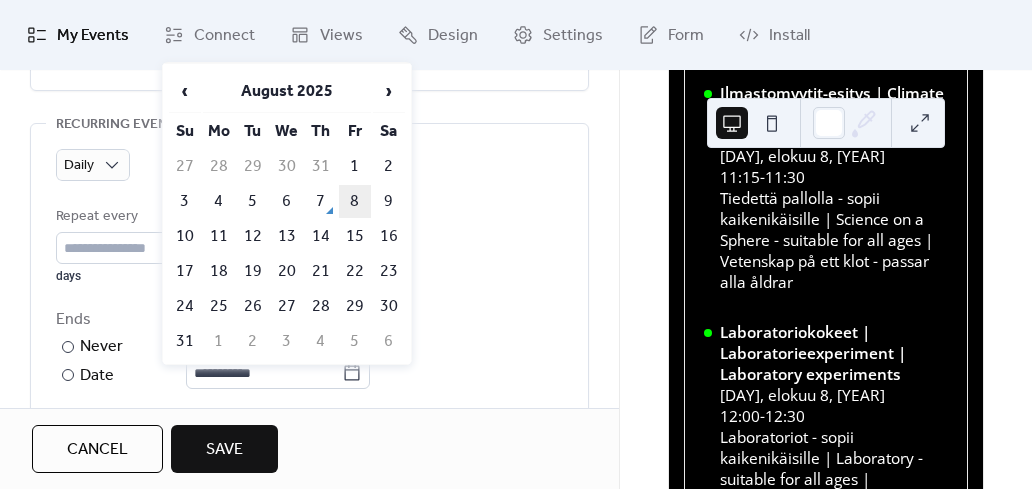 click on "8" at bounding box center [355, 201] 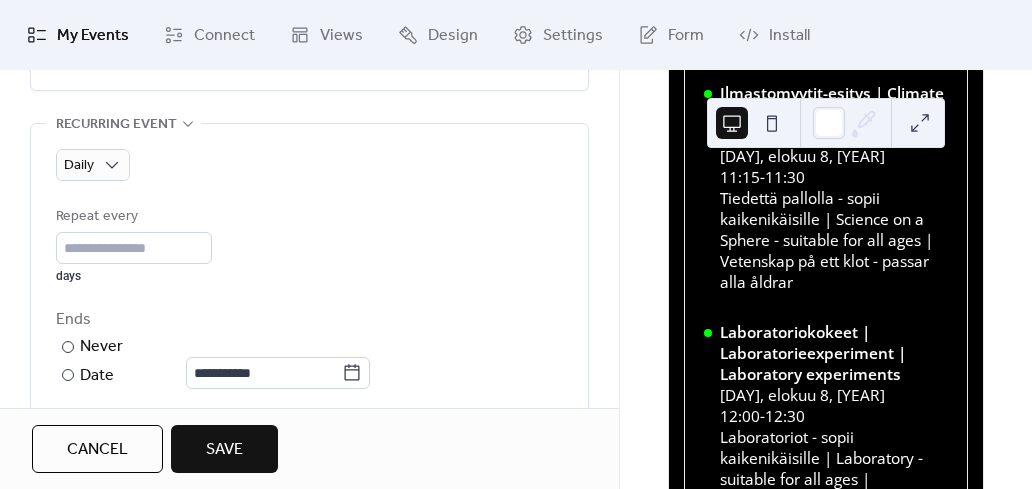 scroll, scrollTop: 1100, scrollLeft: 0, axis: vertical 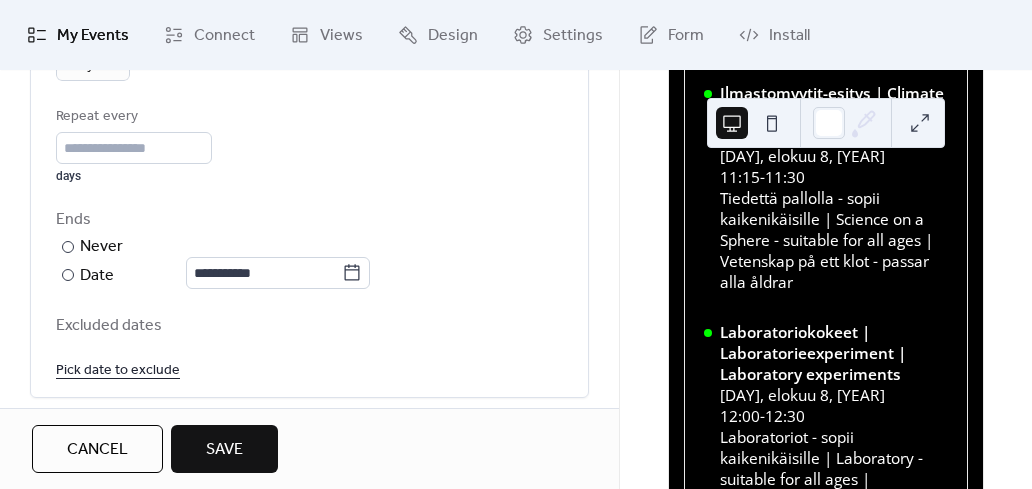 click on "**********" at bounding box center [309, 248] 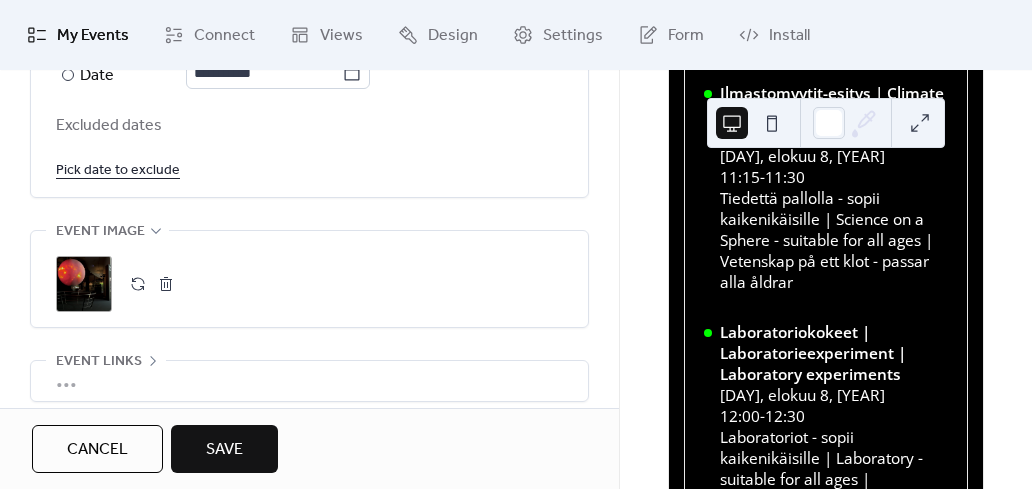 scroll, scrollTop: 1100, scrollLeft: 0, axis: vertical 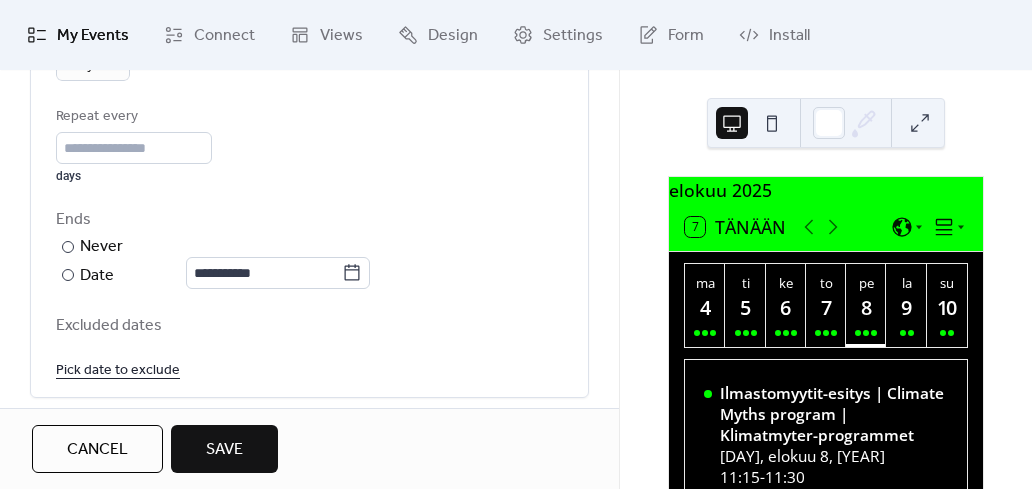 click on "8" at bounding box center [865, 307] 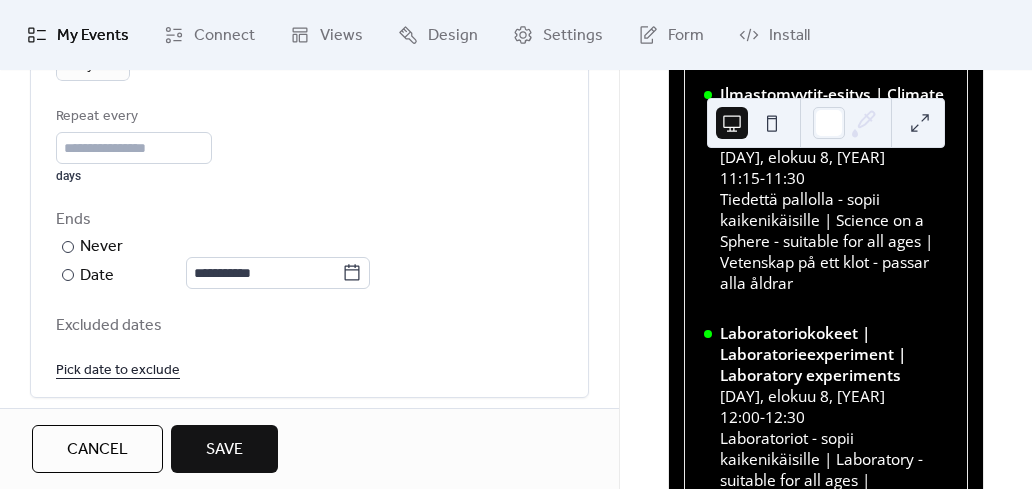 scroll, scrollTop: 200, scrollLeft: 0, axis: vertical 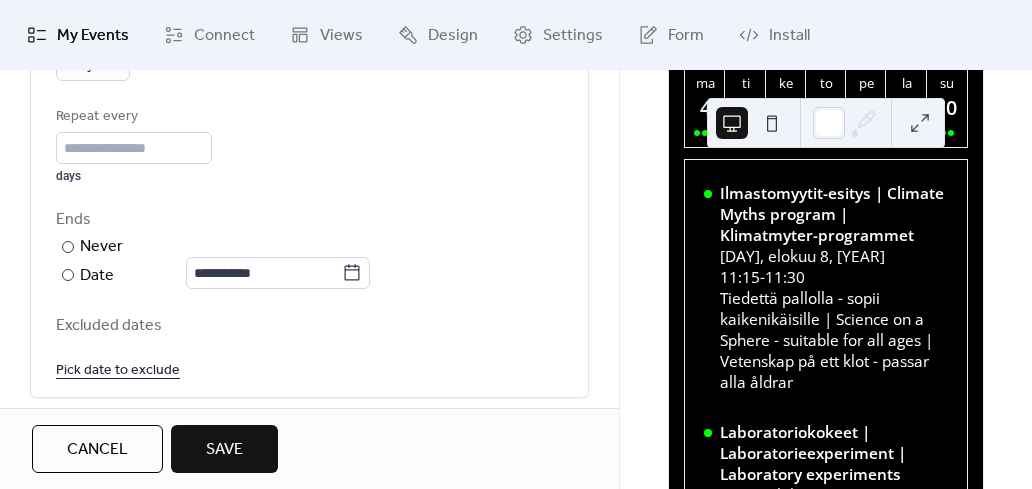 click on "Ilmastomyytit-esitys | Climate Myths program | Klimatmyter-programmet [DAY], elokuu 8, [YEAR] 11:15 - 11:30 Tiedettä pallolla - sopii kaikenikäisille | Science on a Sphere - suitable for all ages | Vetenskap på ett klot - passar alla åldrar Laboratoriokokeet | Laboratorieexperiment | Laboratory experiments[DAY], elokuu 8, [YEAR] 12:00 - 12:30 Laboratoriot - sopii kaikenikäisille | Laboratory - suitable for all ages | Laboratoriet - passar alla åldrar Rottien ruokintanäytös | We feed the rats | Vi matar råttorna[DAY], elokuu 8, [YEAR] 12:30 - 12:45 Heurekan rotat – sopii kaikenikäisille | Heureka's rats - suitable for all ages | Heurekas råttor - för alla åldrar  Tarkkana! -tiedeteatteriesitys | Tarkkana! Science Theatre Show | Tarkkana!-vetenskapsteater[DAY], elokuu 8, [YEAR] 14:30 - 14:50 Tiedeteatteri – sopii kaikenikäisille | Science Theatre - suitable for all ages | Vetenskapsteatern - för alla åldrar 15:30 - 16:30" at bounding box center [826, 769] 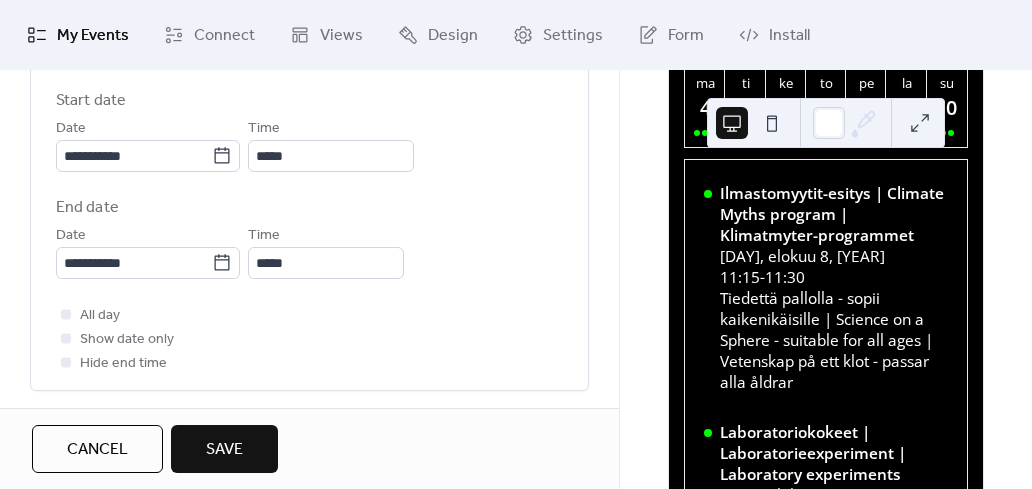 click on "Cancel" at bounding box center [97, 450] 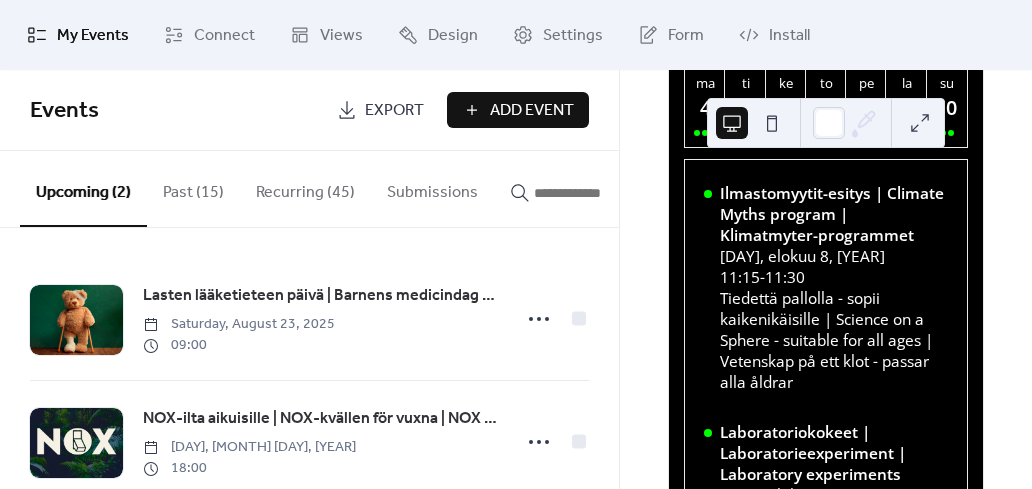 click on "Recurring (45)" at bounding box center (305, 188) 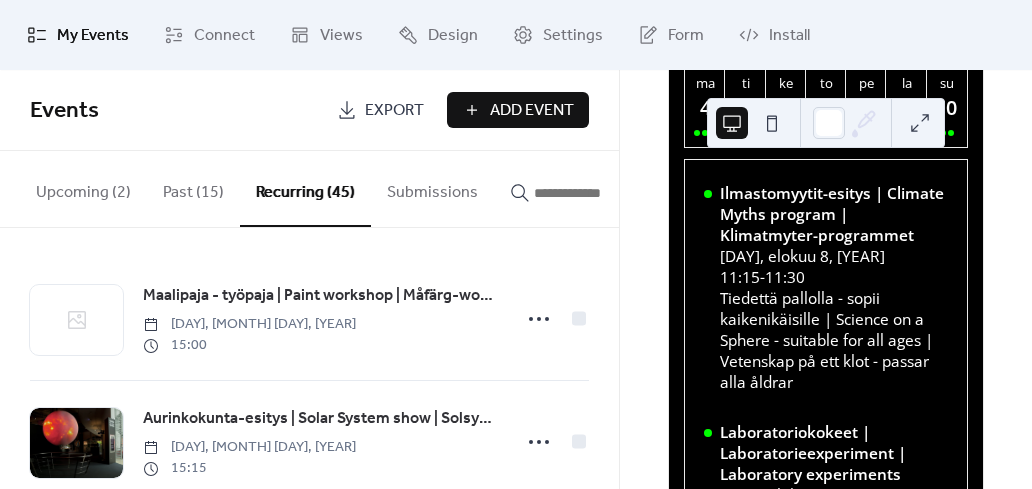click at bounding box center [594, 193] 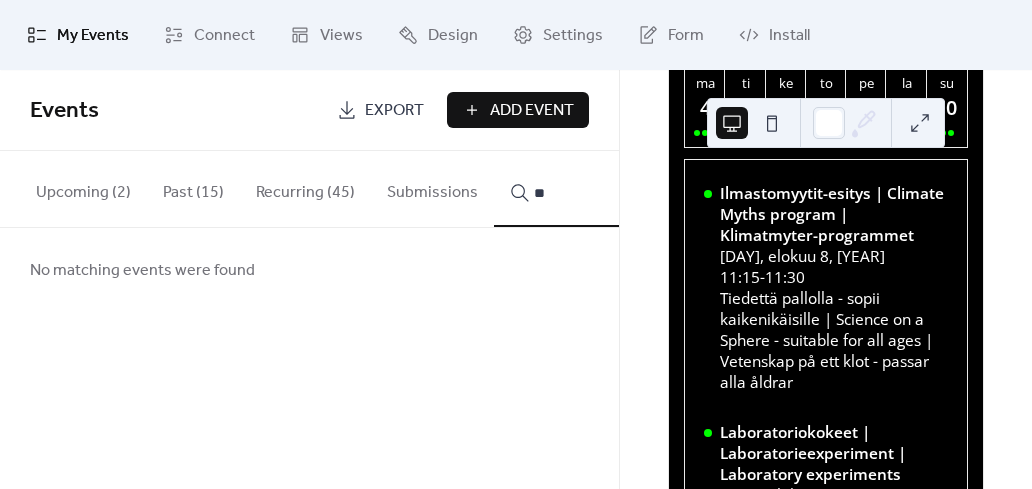 type on "*" 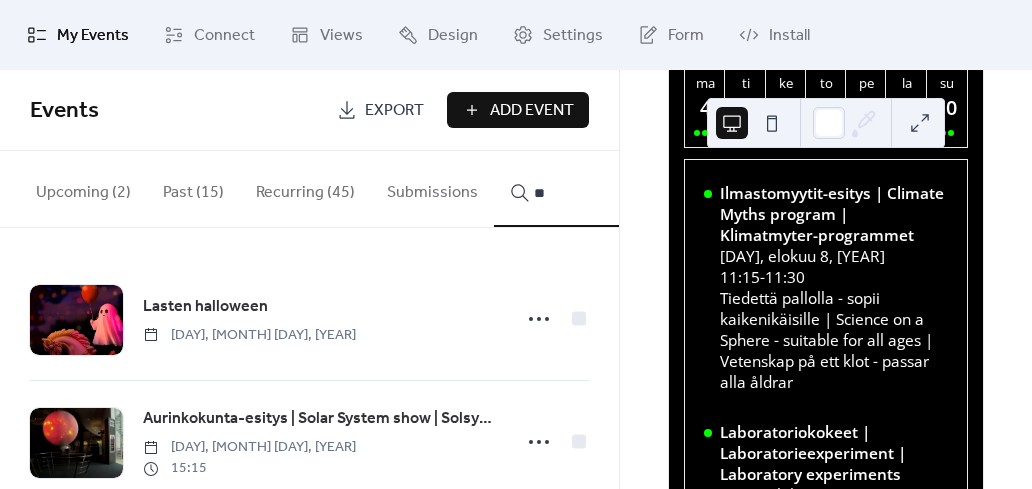 click on "**" at bounding box center [594, 193] 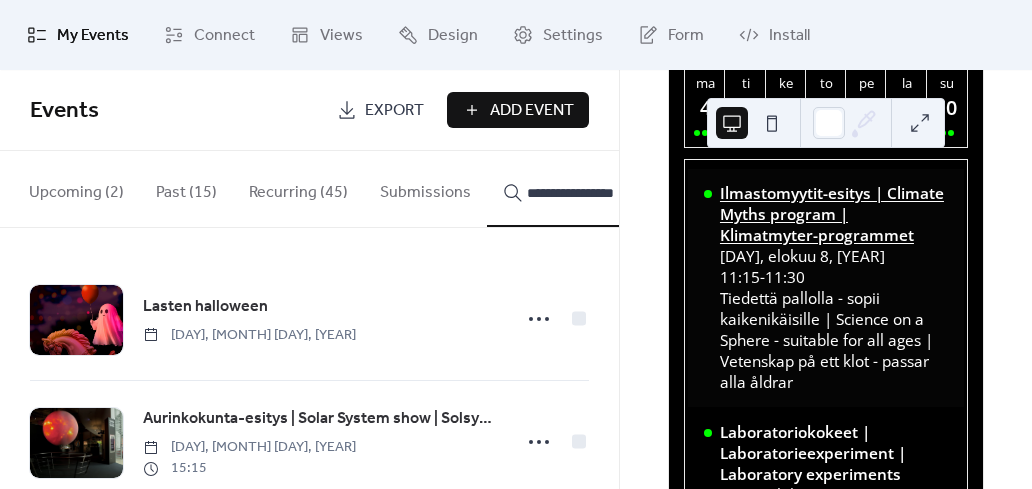 scroll, scrollTop: 0, scrollLeft: 12, axis: horizontal 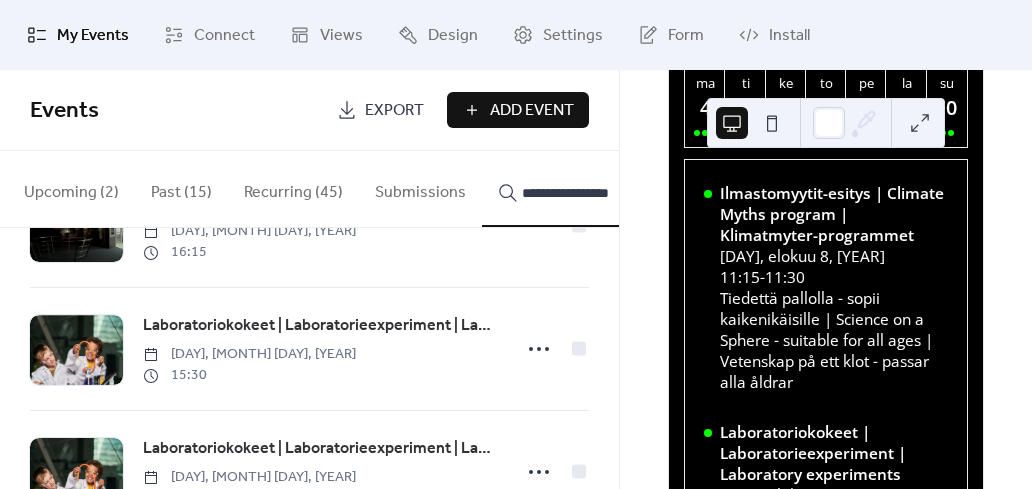 type on "**********" 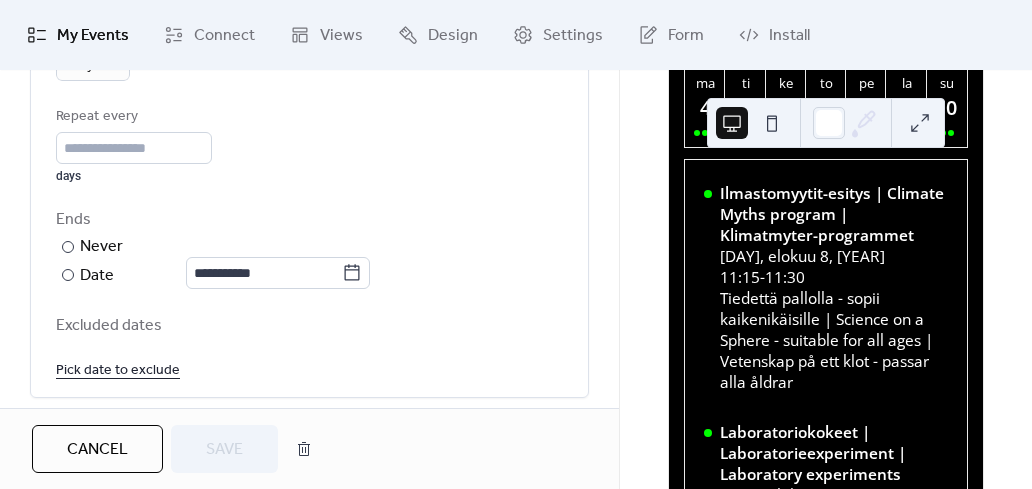 scroll, scrollTop: 800, scrollLeft: 0, axis: vertical 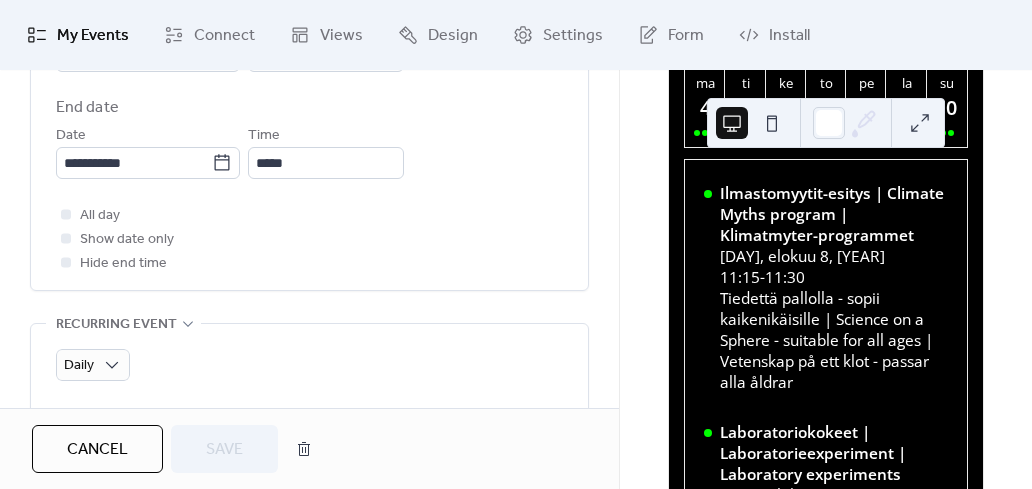 click on "Cancel" at bounding box center (97, 450) 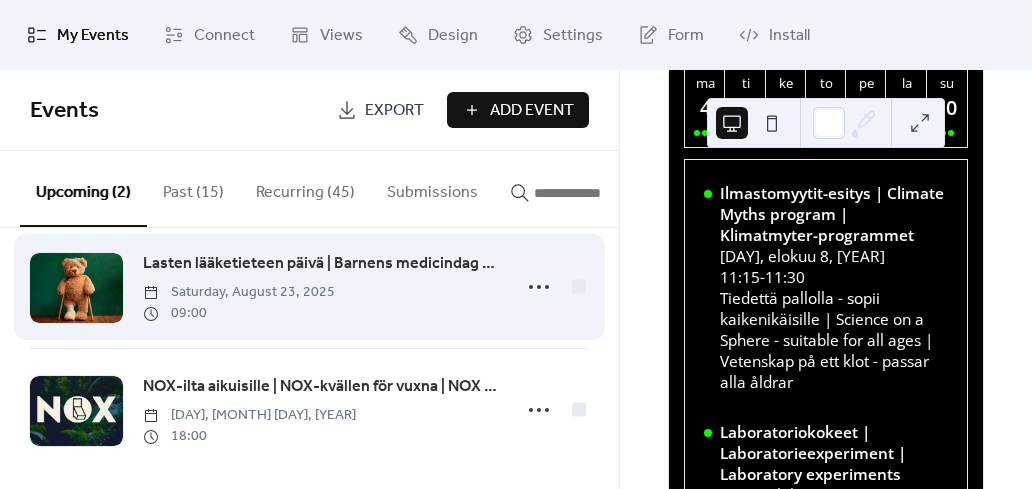 scroll, scrollTop: 50, scrollLeft: 0, axis: vertical 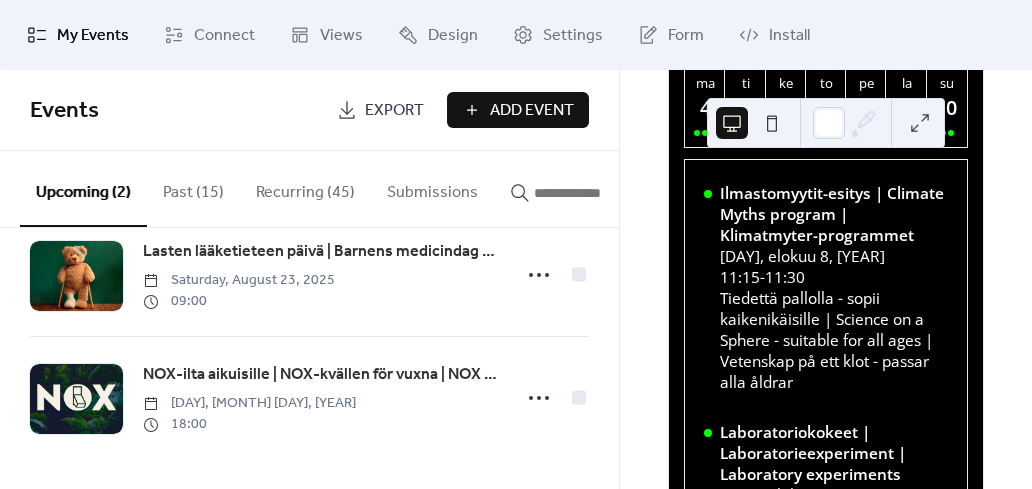 click on "Recurring (45)" at bounding box center (305, 188) 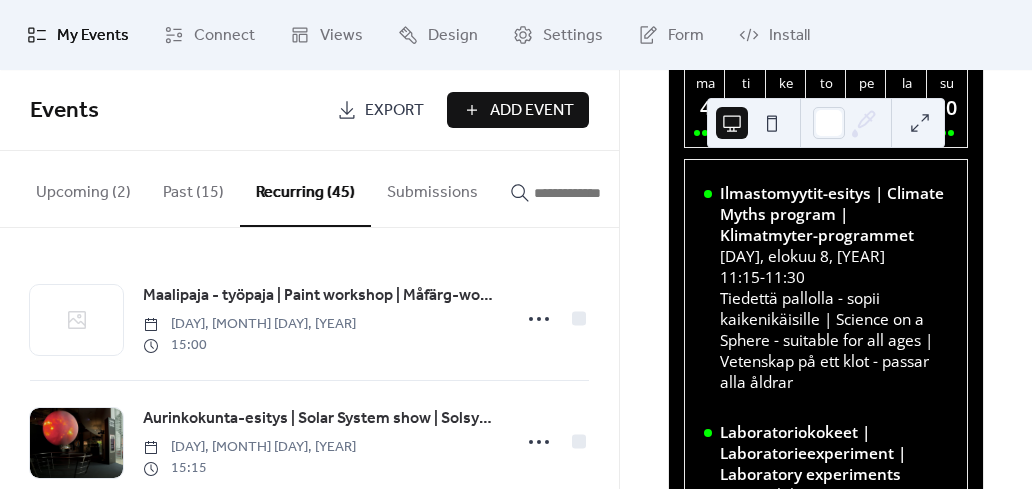 click at bounding box center (594, 193) 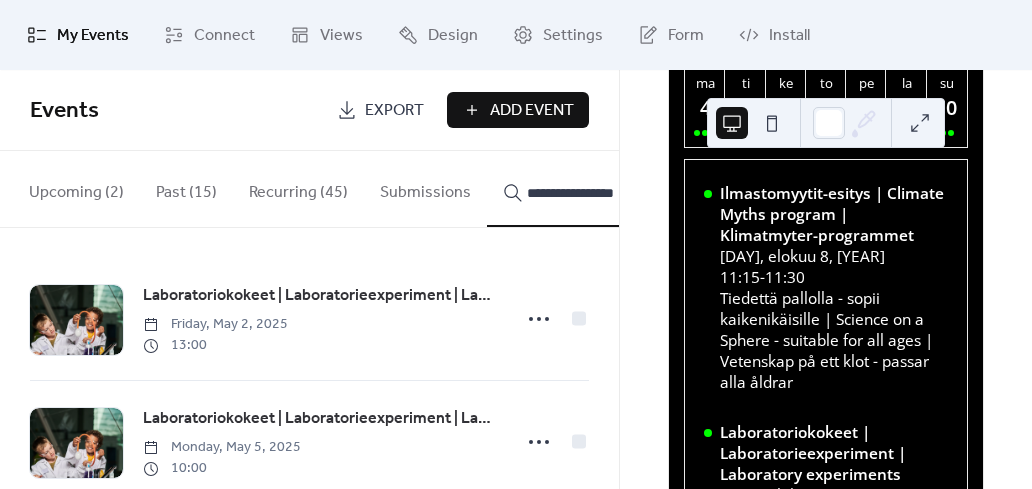scroll, scrollTop: 0, scrollLeft: 12, axis: horizontal 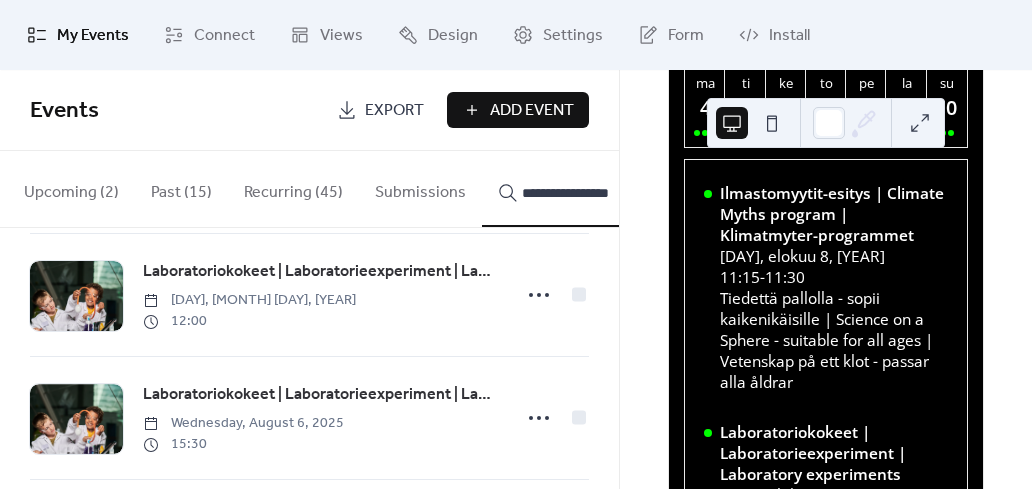 type on "**********" 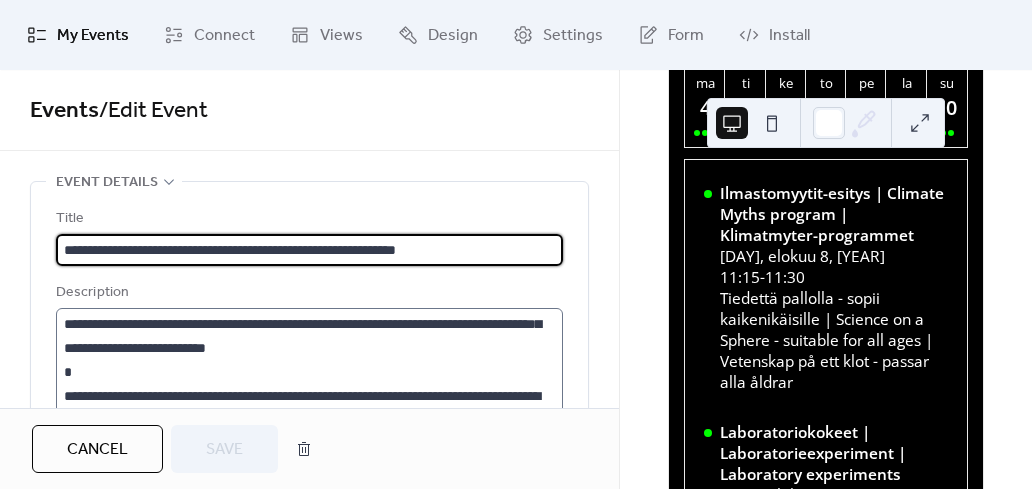 scroll, scrollTop: 192, scrollLeft: 0, axis: vertical 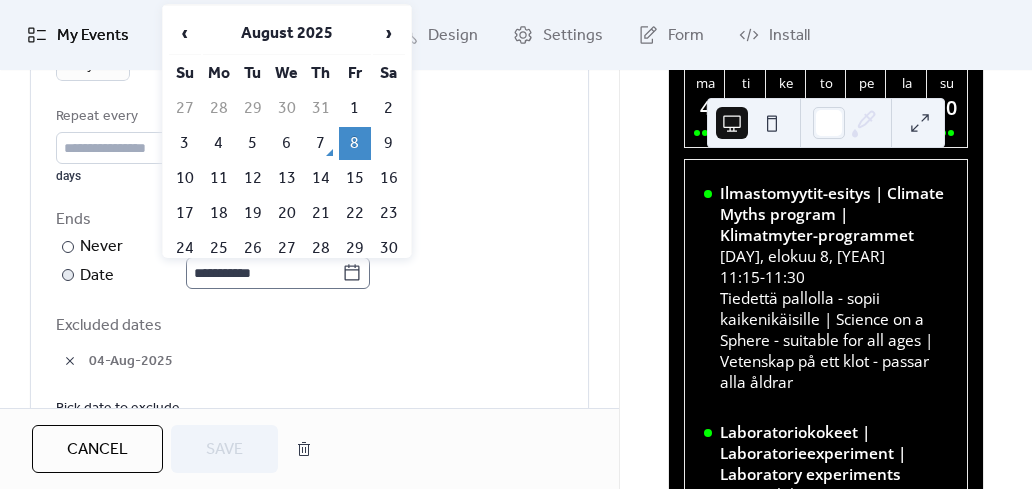 click 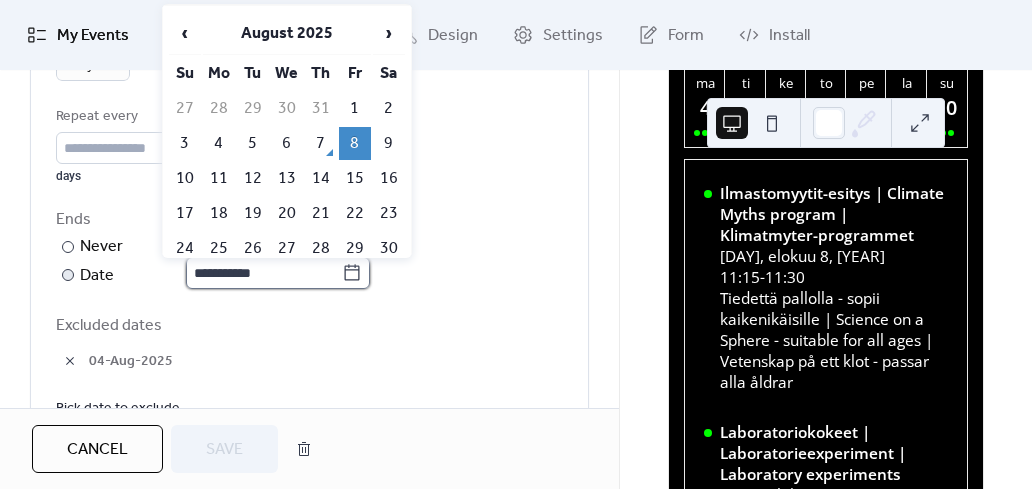 click on "**********" at bounding box center (264, 273) 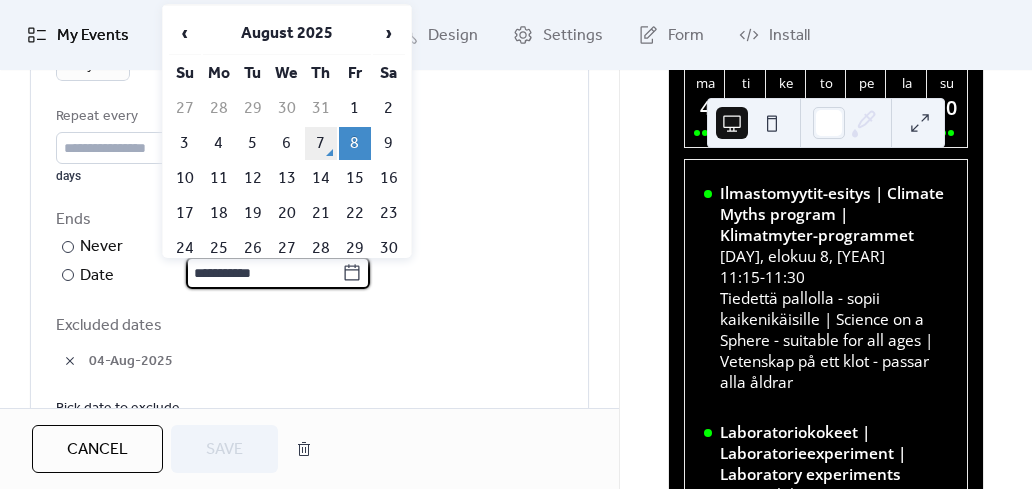 click on "7" at bounding box center [321, 143] 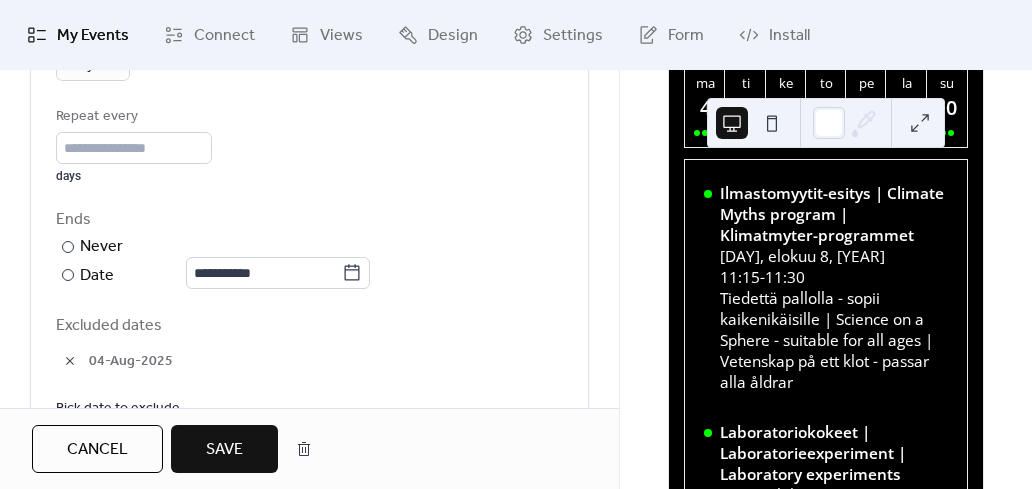 click on "Save" at bounding box center (224, 450) 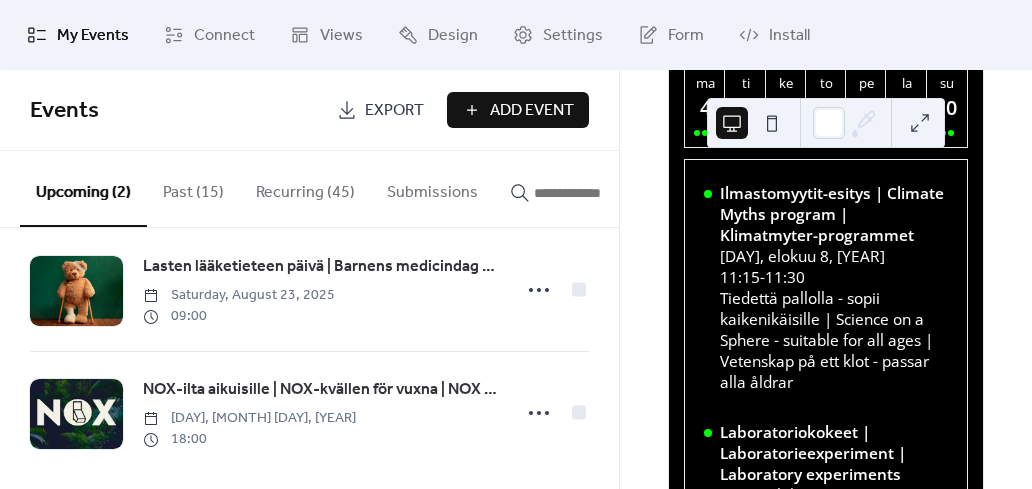 scroll, scrollTop: 0, scrollLeft: 0, axis: both 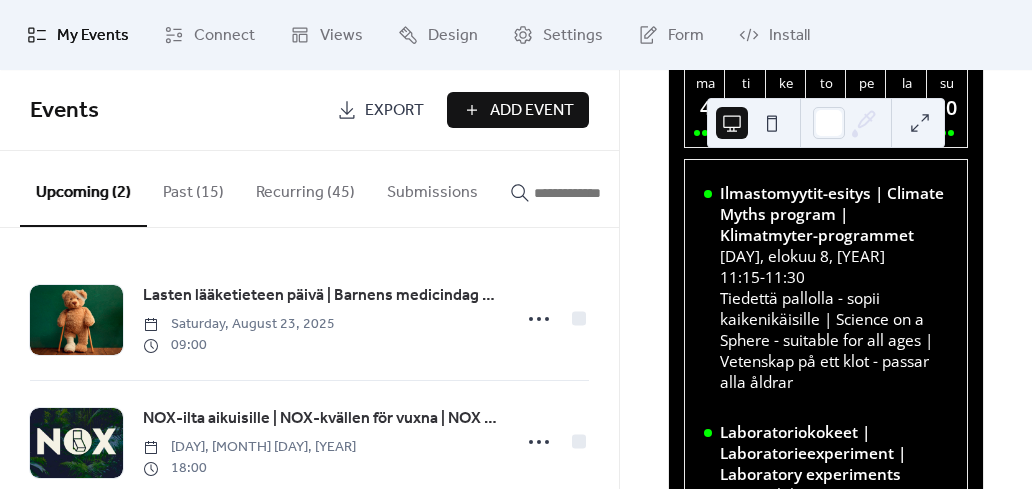 click on "Recurring (45)" at bounding box center [305, 188] 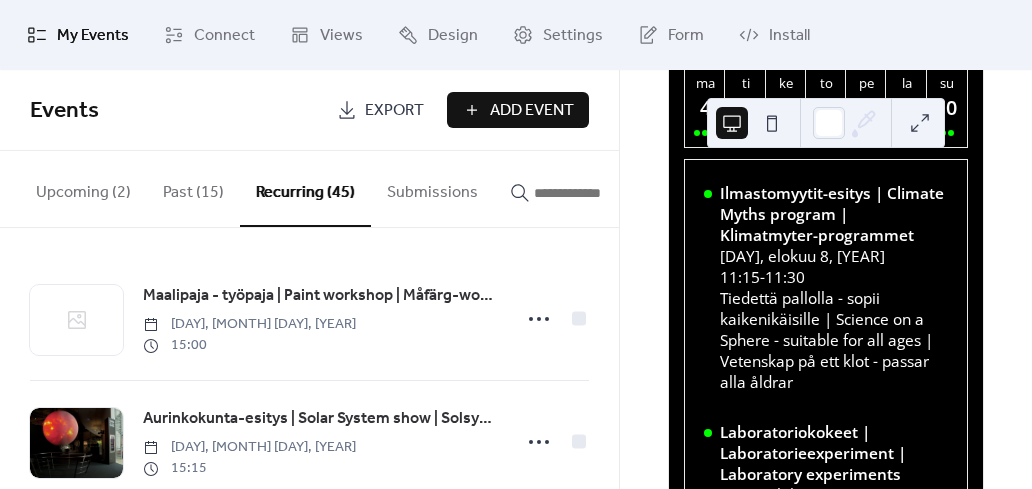 click at bounding box center (594, 193) 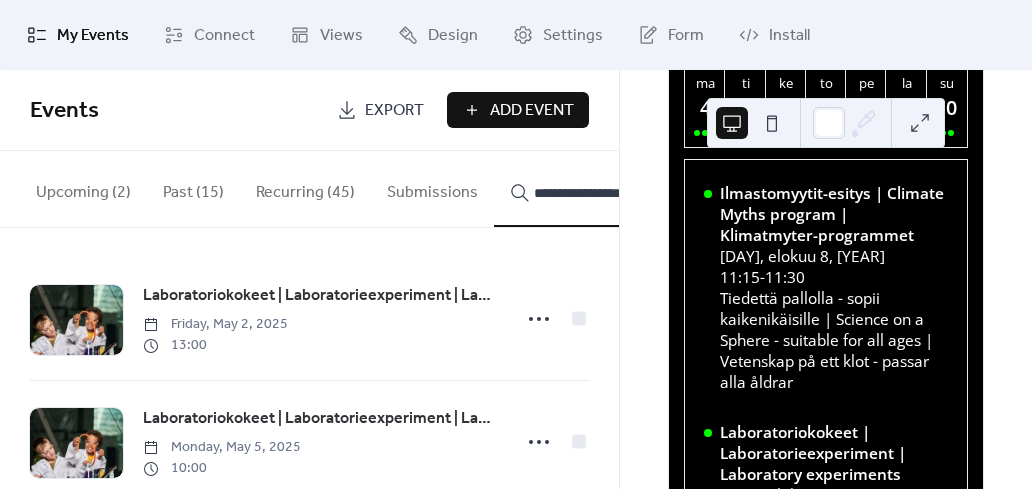 scroll, scrollTop: 0, scrollLeft: 12, axis: horizontal 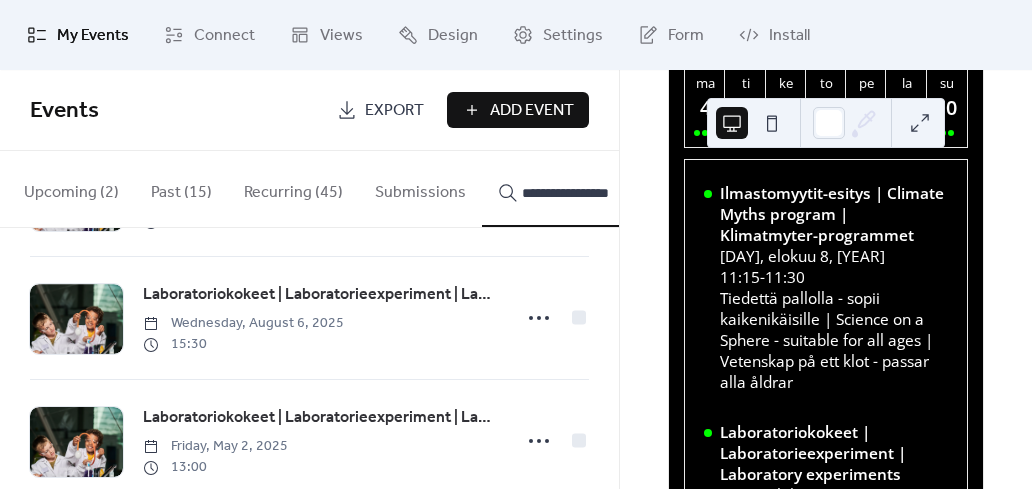 type on "**********" 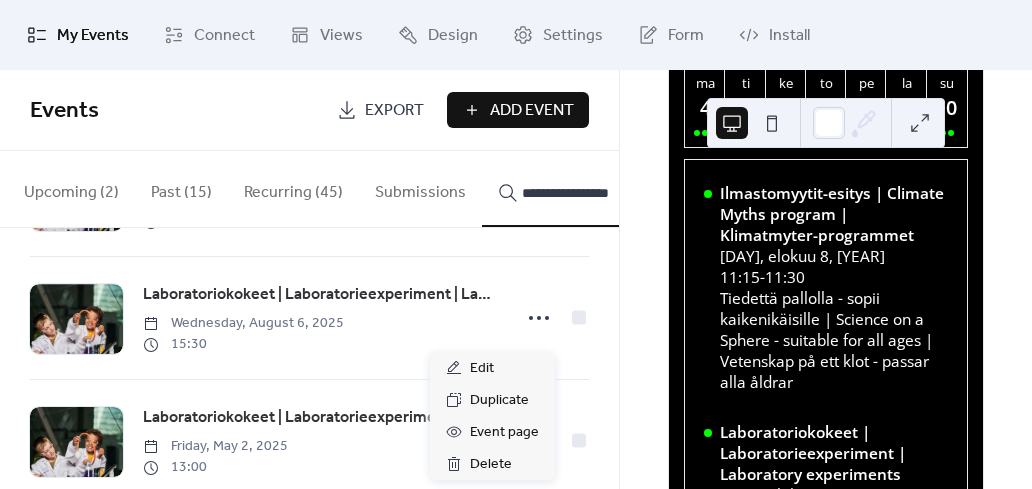 click 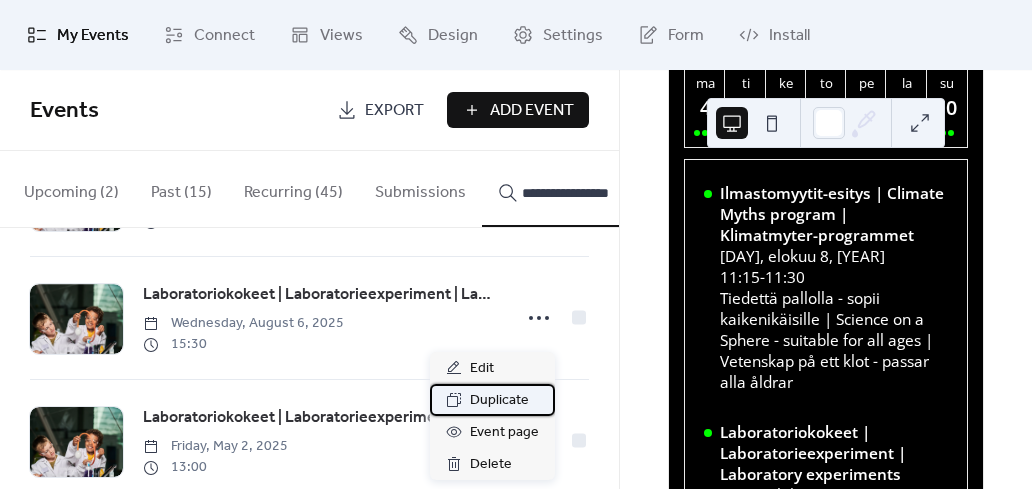 click on "Duplicate" at bounding box center [499, 401] 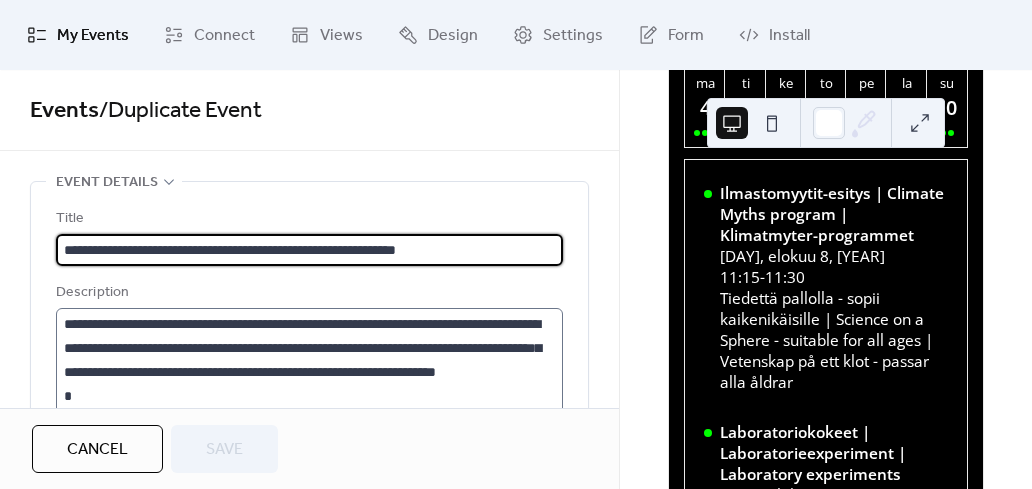 scroll, scrollTop: 192, scrollLeft: 0, axis: vertical 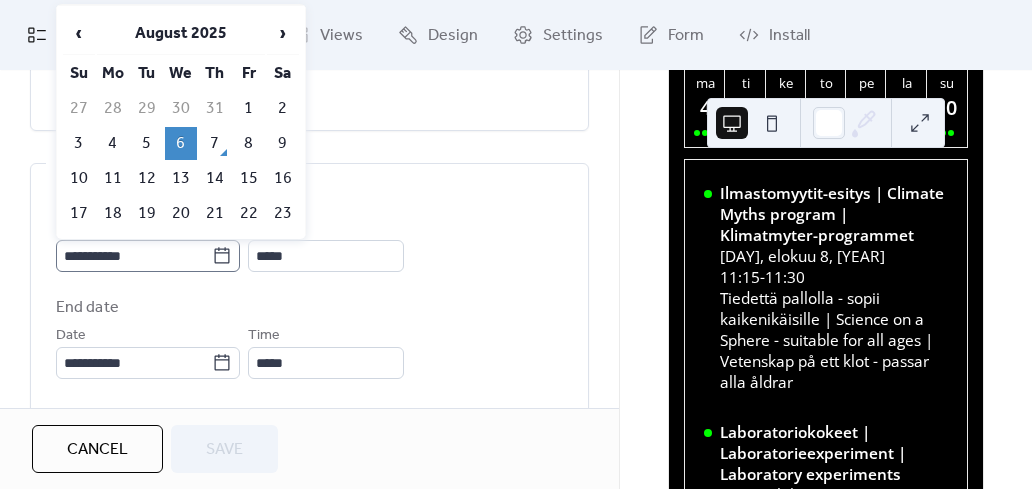 click 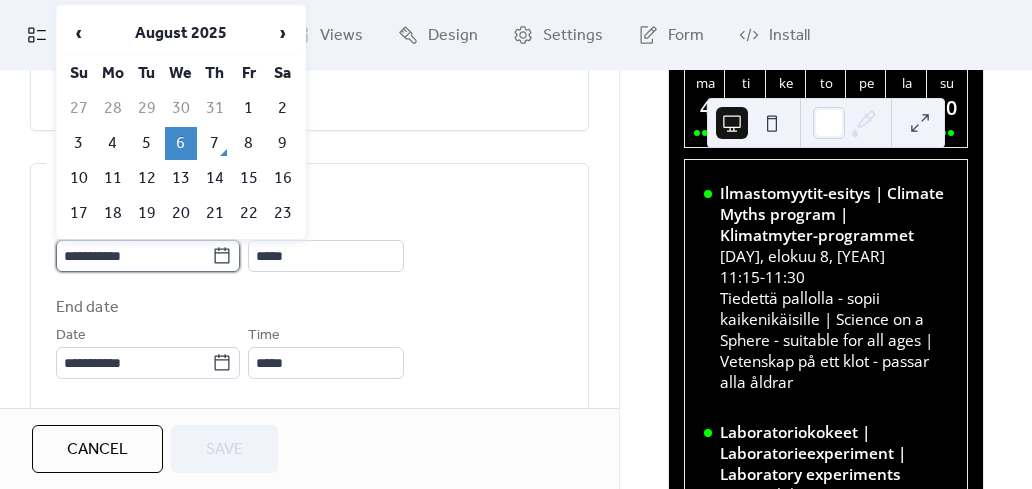click on "**********" at bounding box center [134, 256] 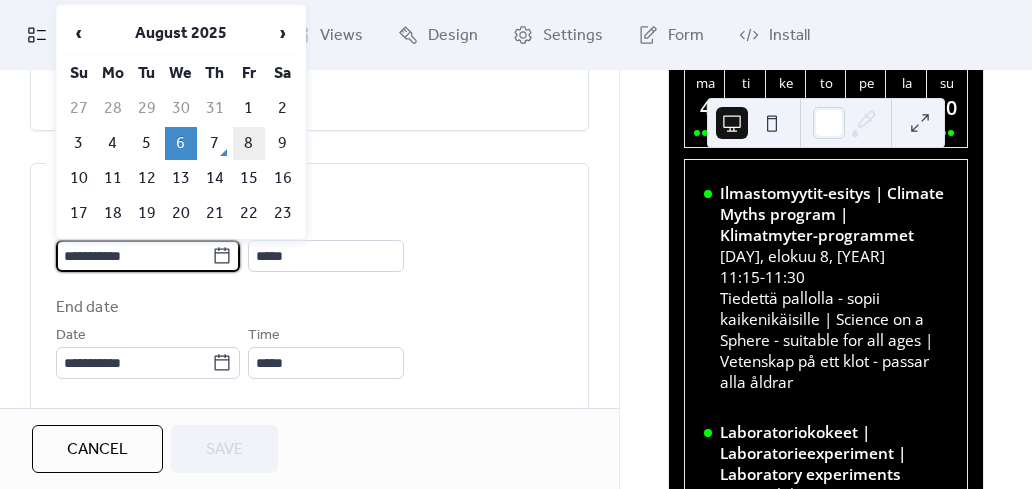 click on "8" at bounding box center (249, 143) 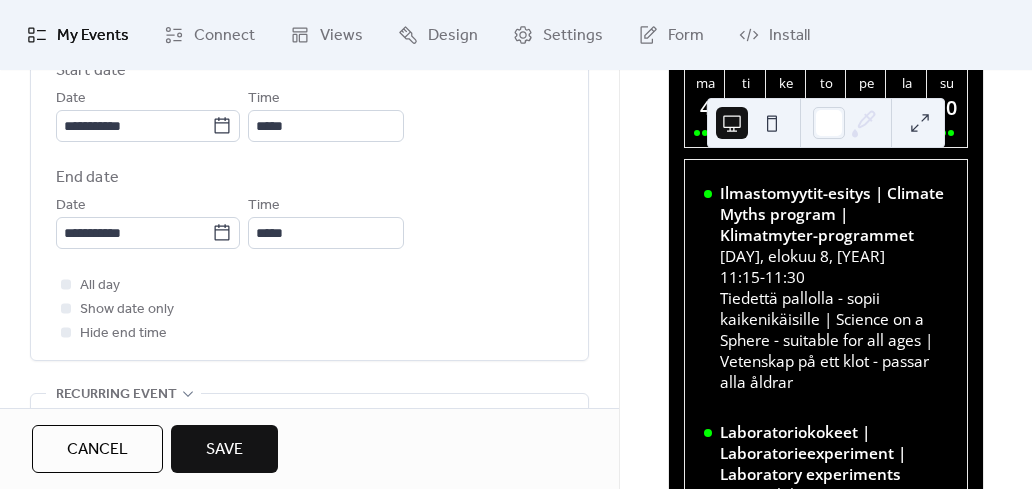 scroll, scrollTop: 700, scrollLeft: 0, axis: vertical 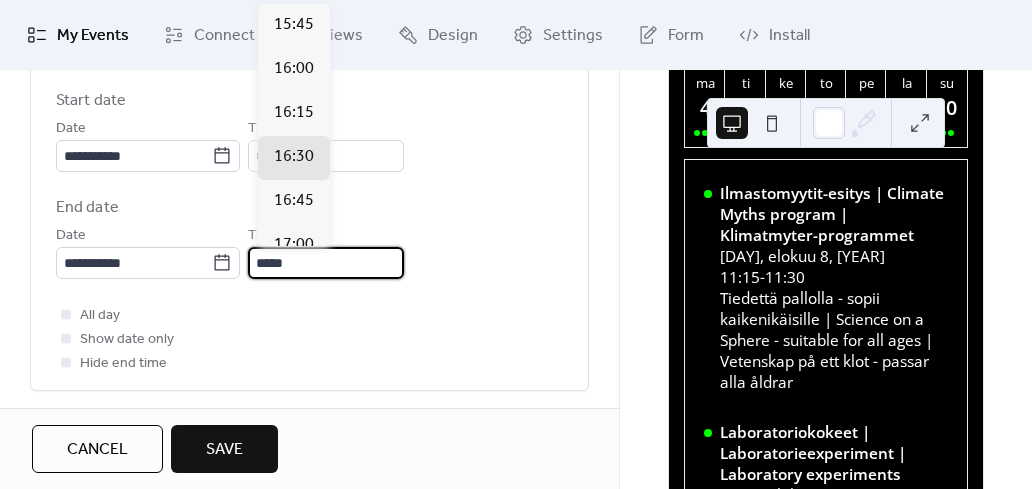 click on "*****" at bounding box center [326, 263] 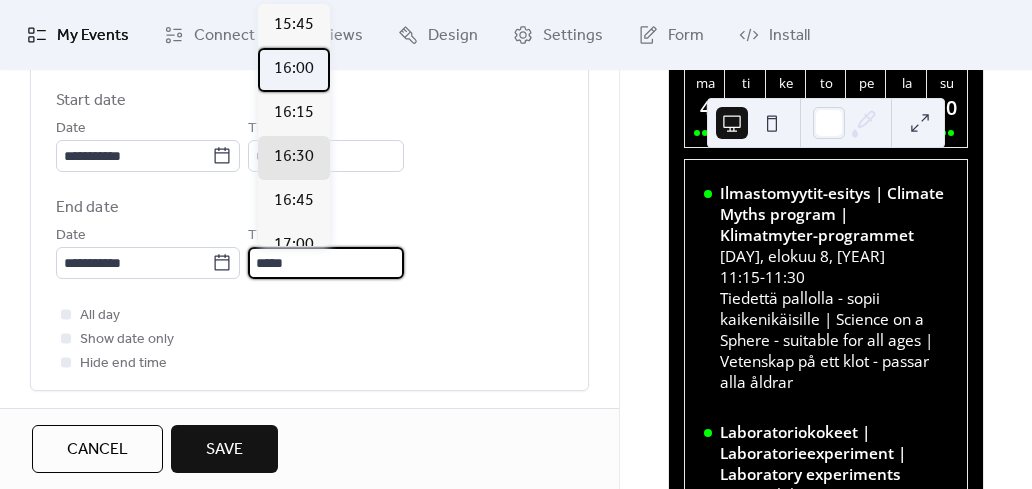 click on "16:00" at bounding box center [294, 69] 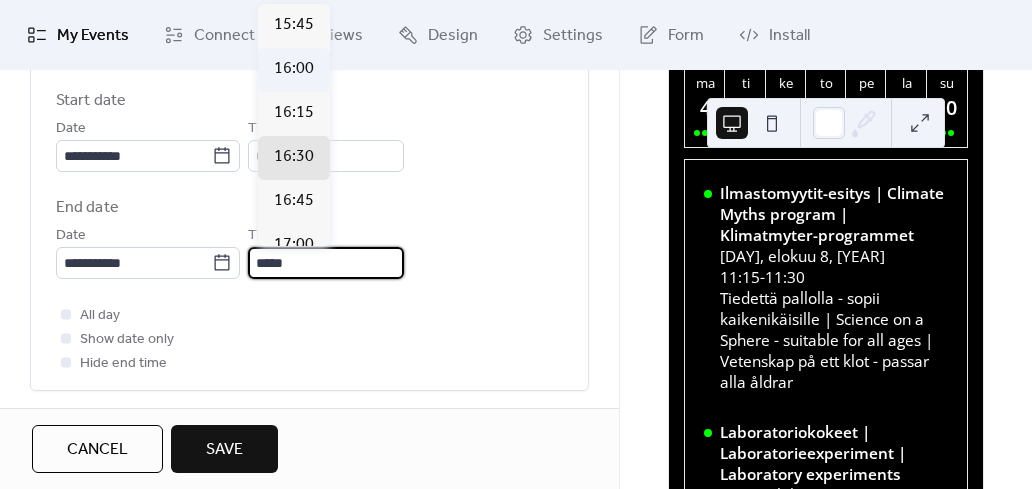 type on "*****" 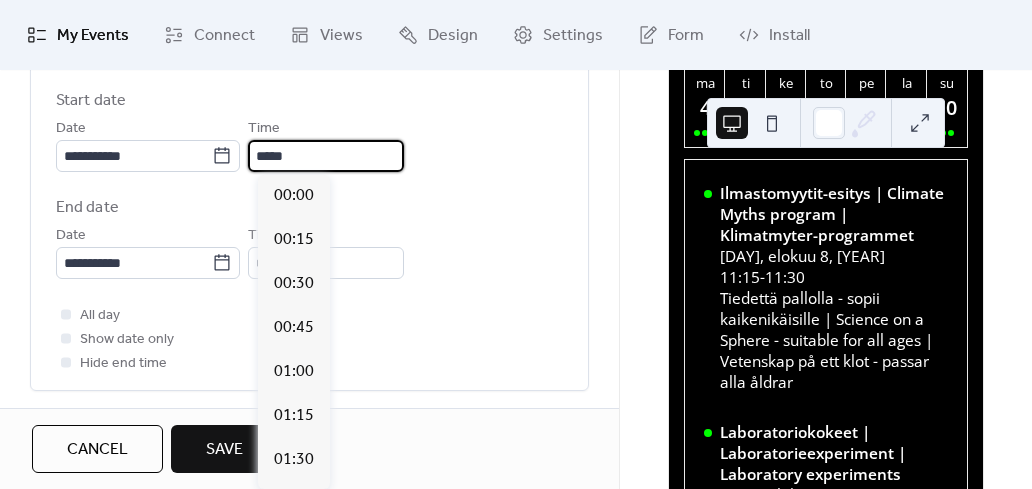 click on "*****" at bounding box center (326, 156) 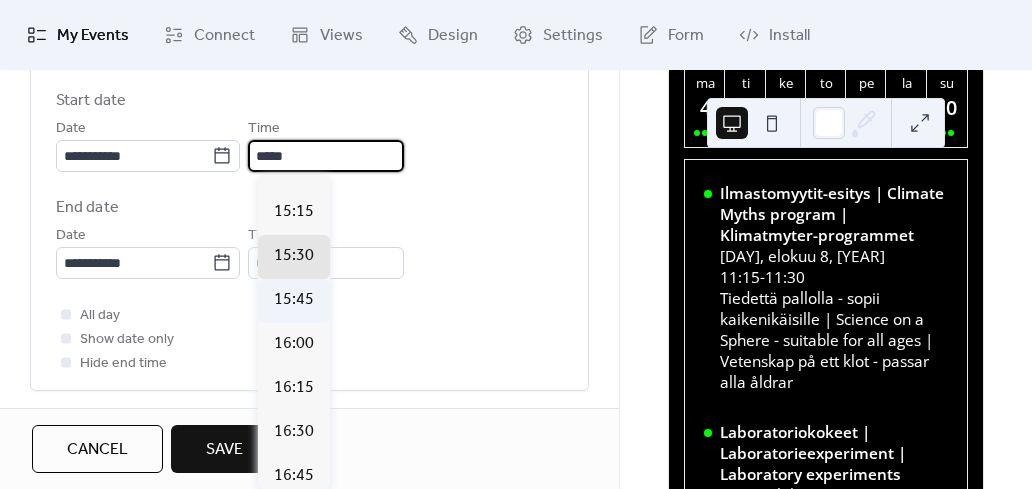 scroll, scrollTop: 2628, scrollLeft: 0, axis: vertical 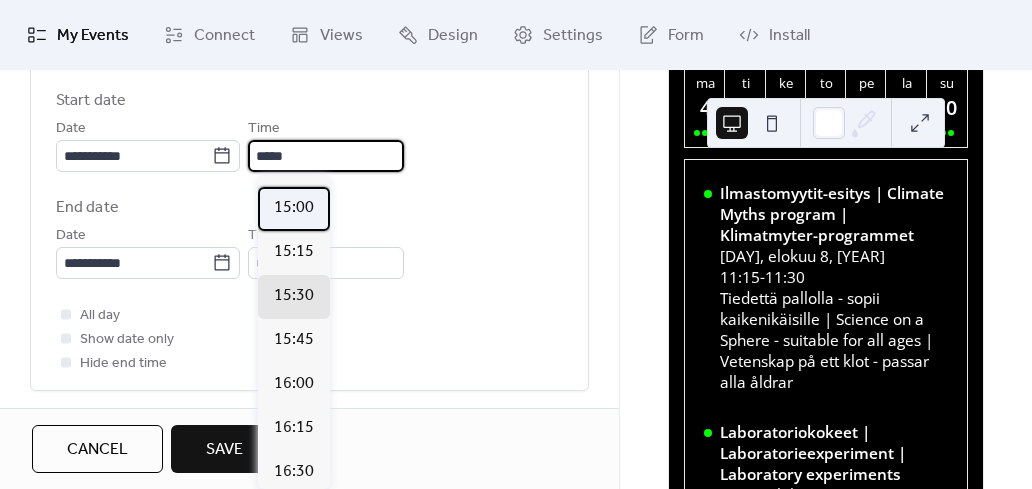 click on "15:00" at bounding box center (294, 208) 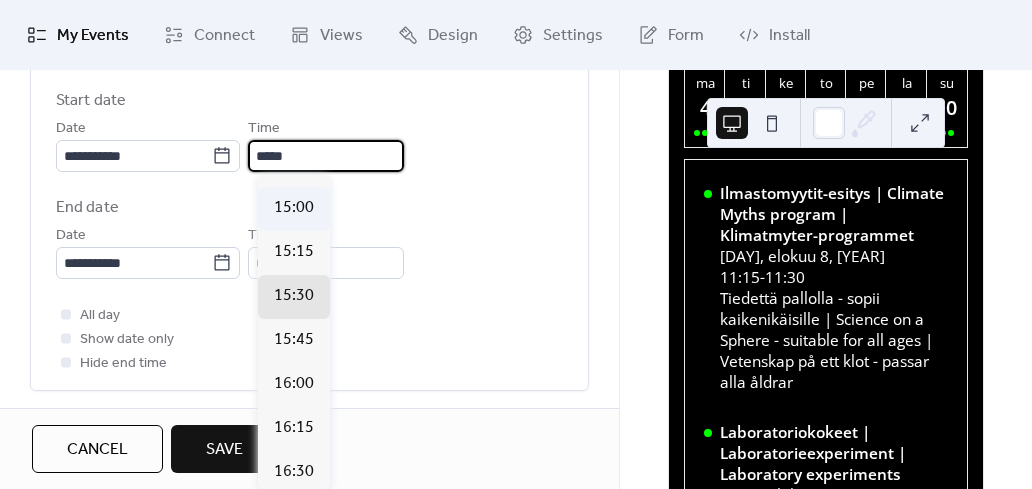 type on "*****" 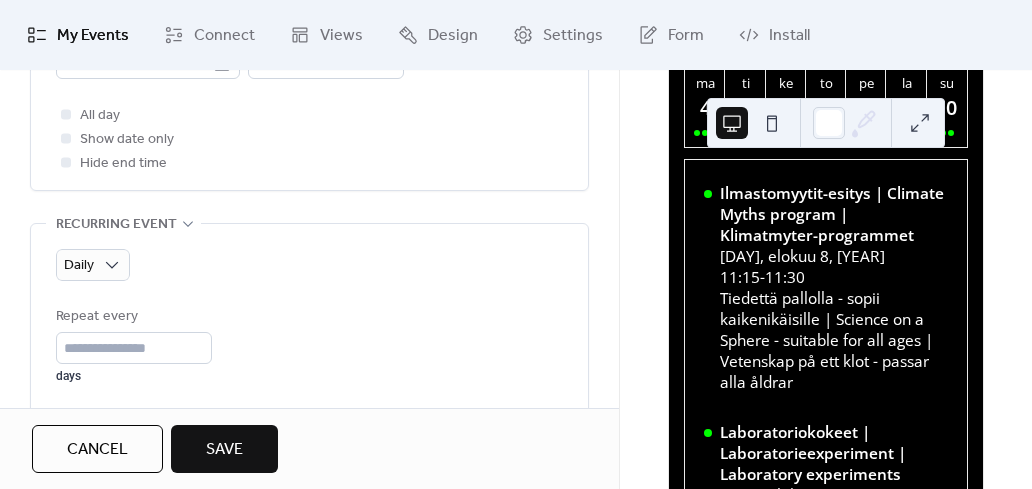 scroll, scrollTop: 1000, scrollLeft: 0, axis: vertical 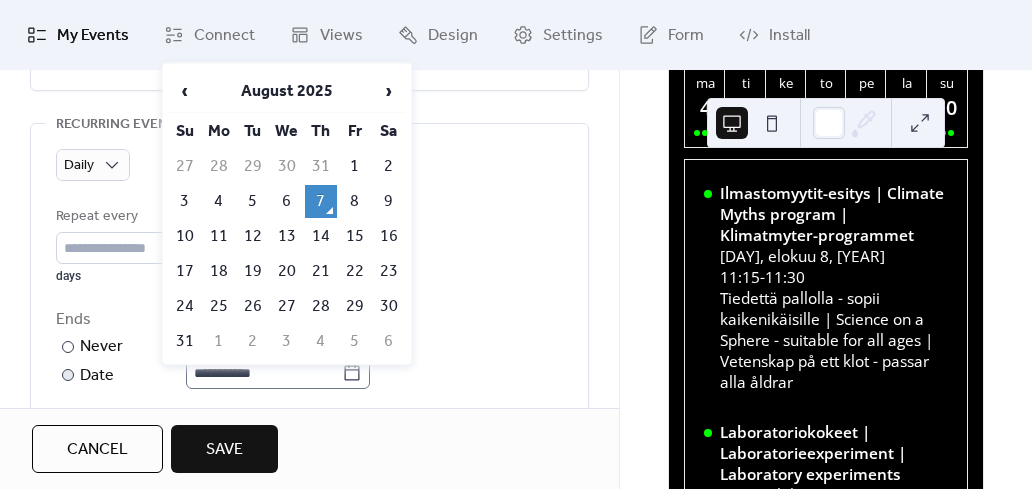click 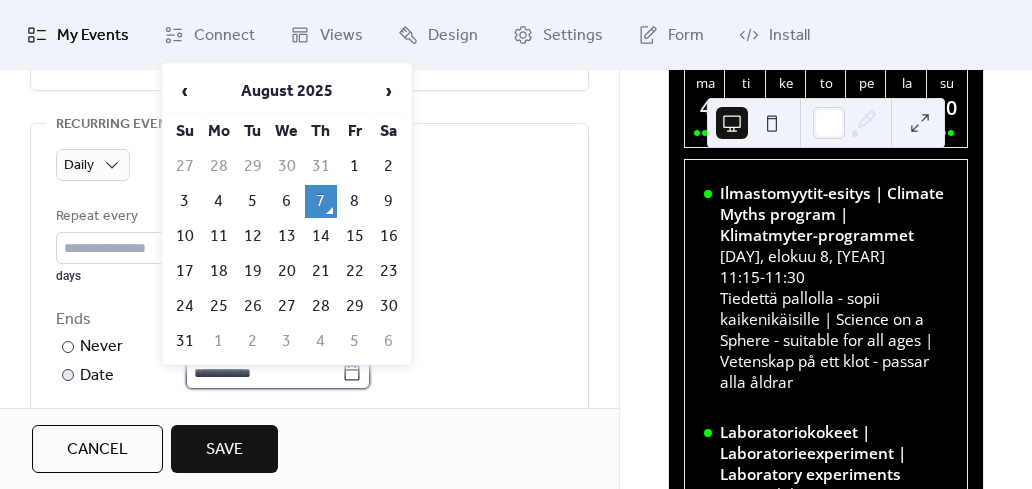 click on "**********" at bounding box center [264, 373] 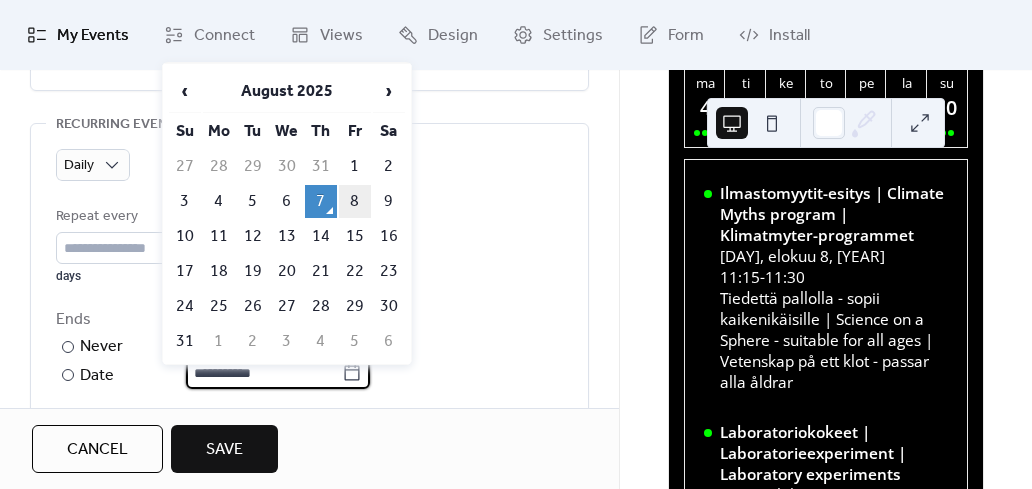 click on "8" at bounding box center (355, 201) 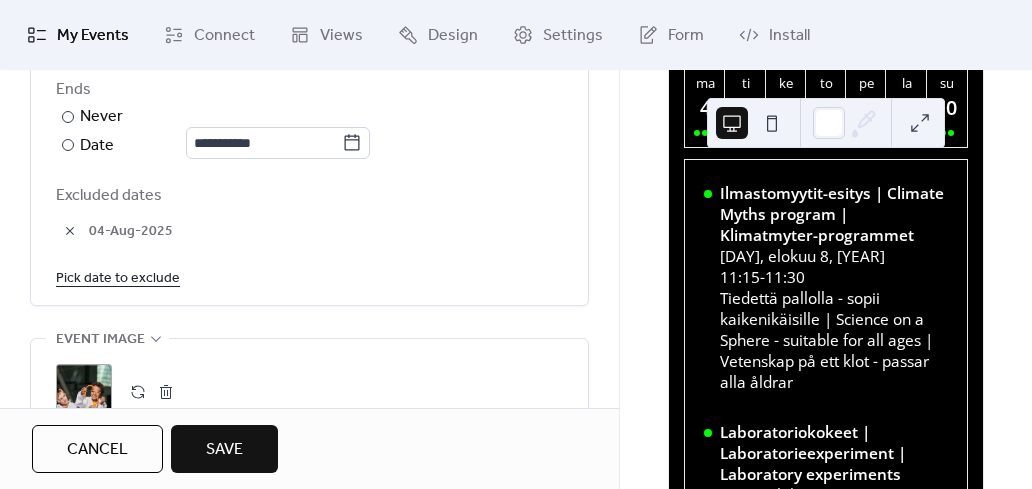 scroll, scrollTop: 1200, scrollLeft: 0, axis: vertical 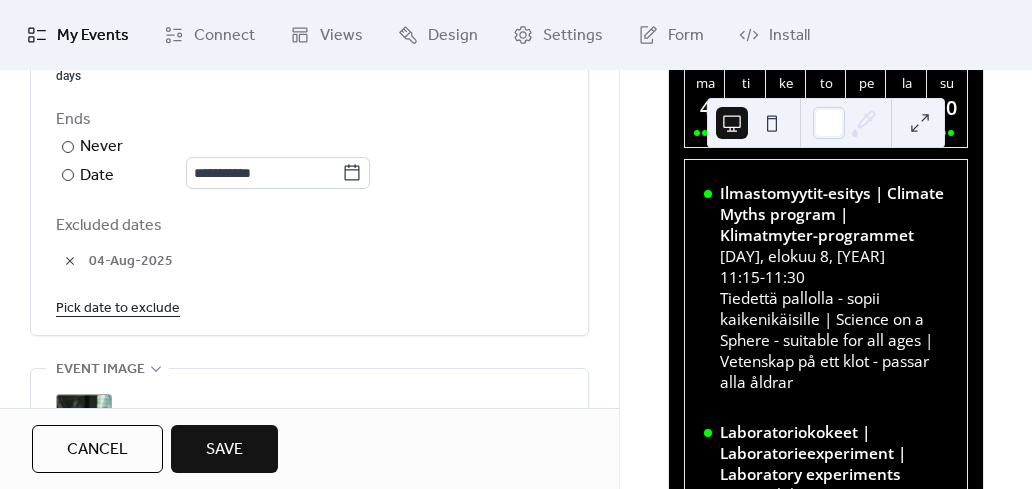 click on "Save" at bounding box center [224, 449] 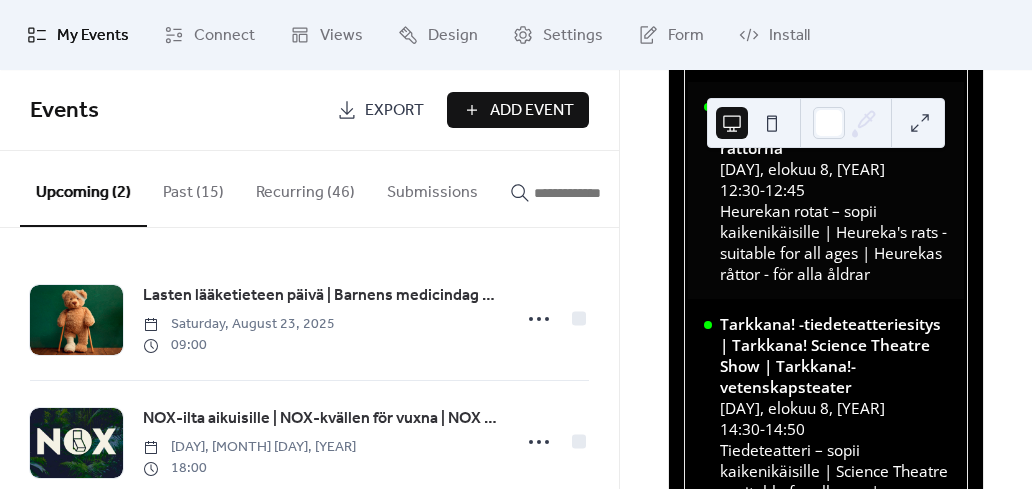scroll, scrollTop: 700, scrollLeft: 0, axis: vertical 